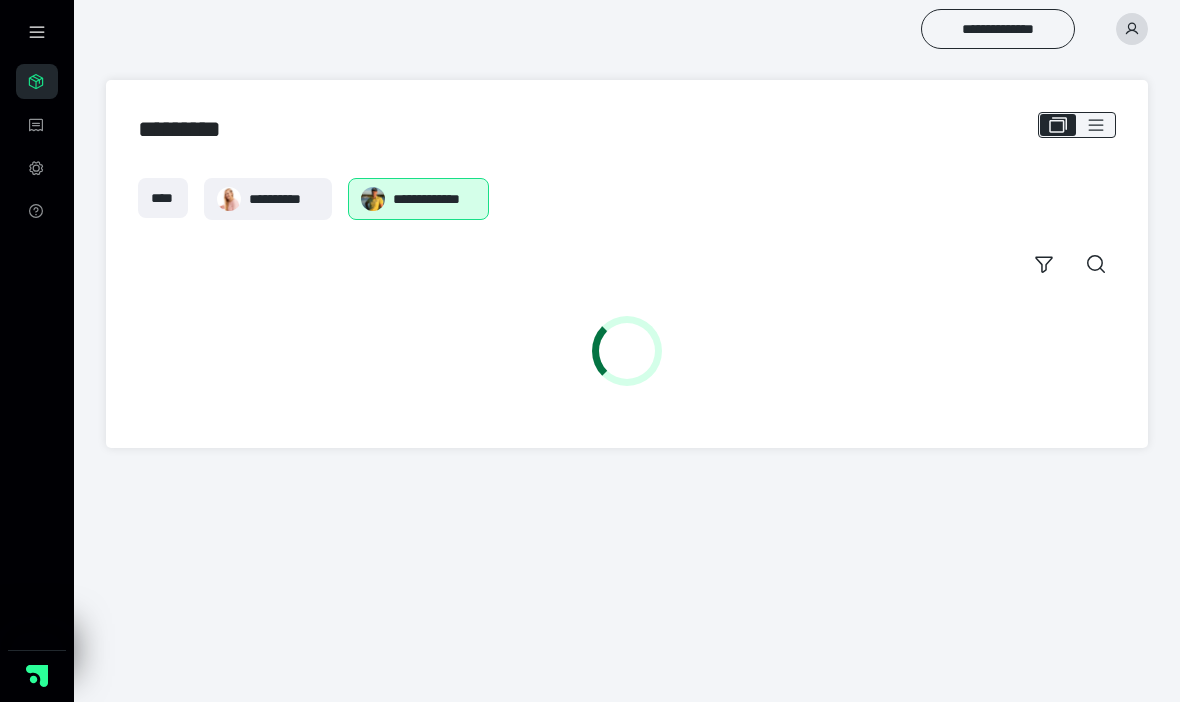 scroll, scrollTop: 0, scrollLeft: 0, axis: both 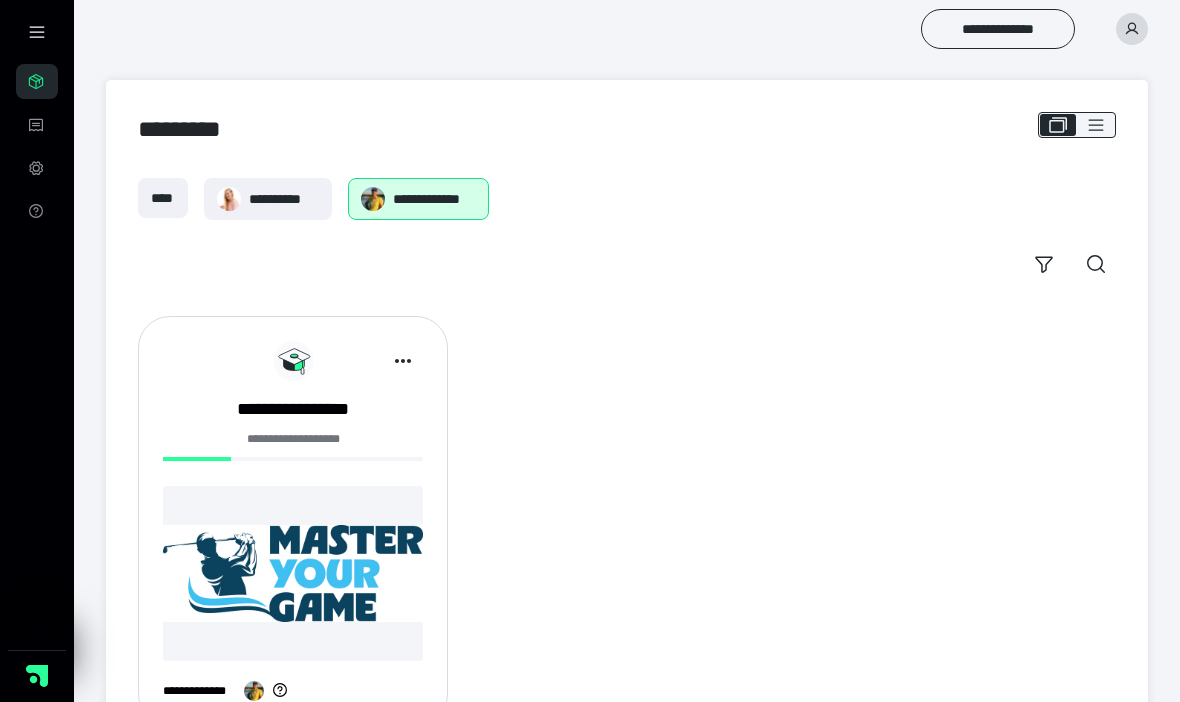 click at bounding box center (293, 573) 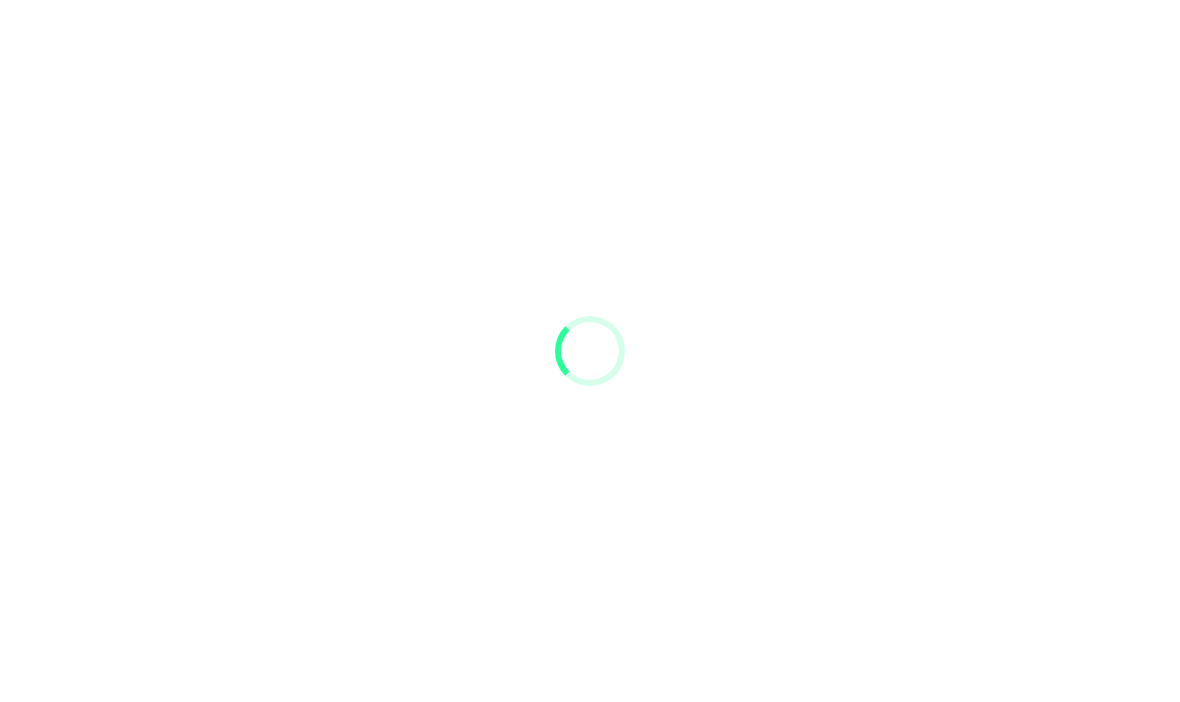 scroll, scrollTop: 0, scrollLeft: 0, axis: both 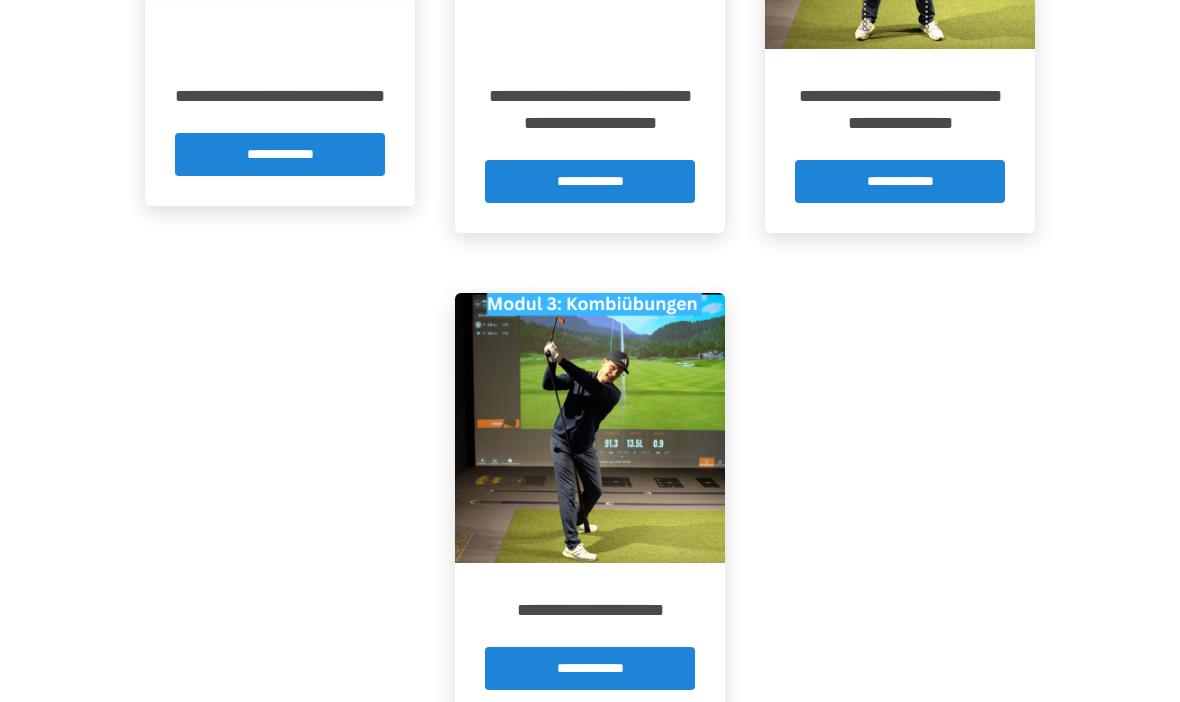 click on "**********" at bounding box center [590, 668] 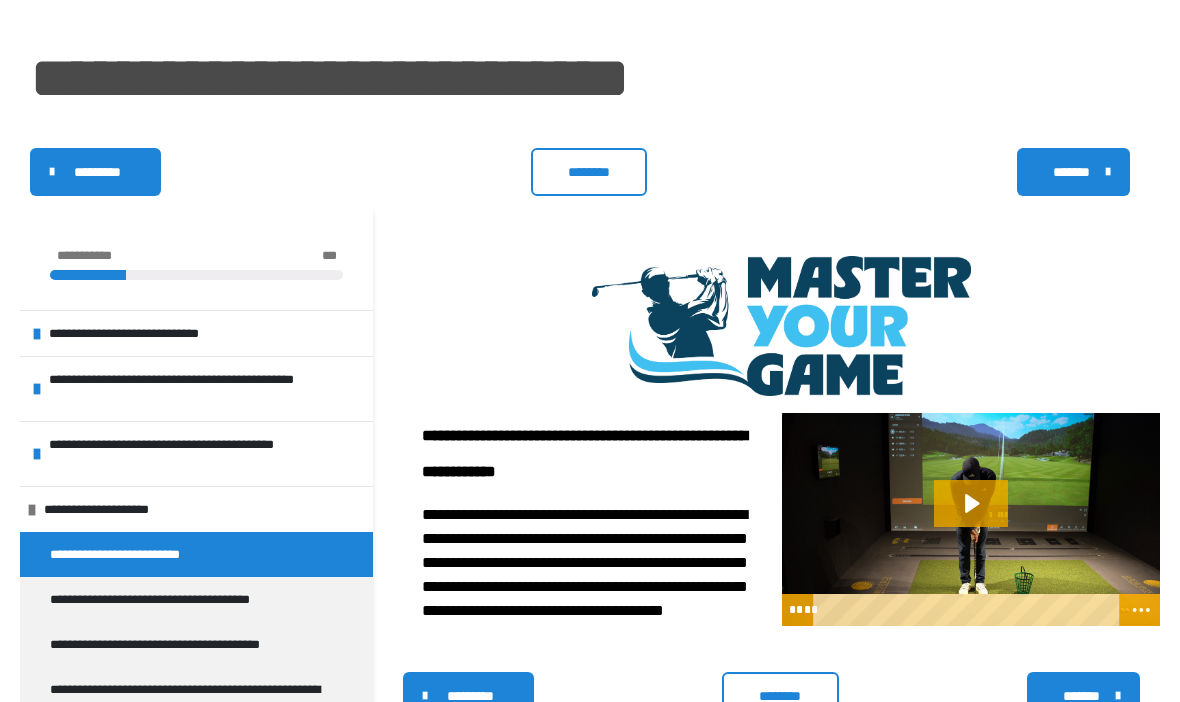 scroll, scrollTop: 70, scrollLeft: 0, axis: vertical 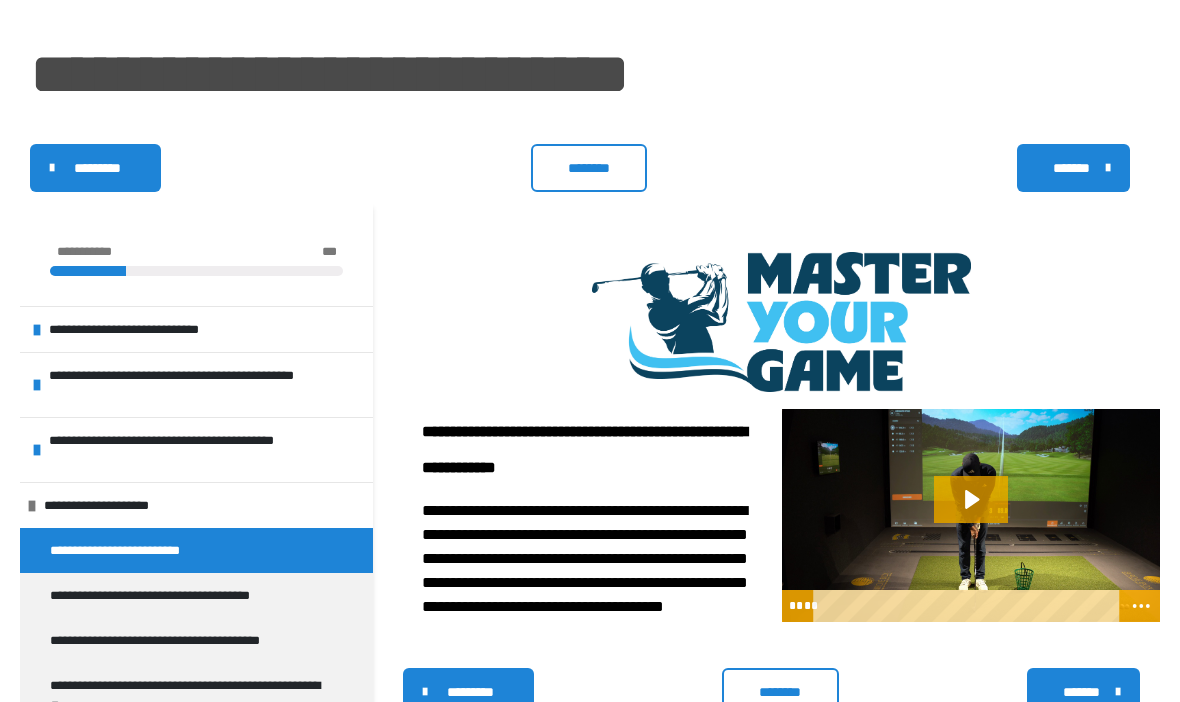 click at bounding box center [37, 450] 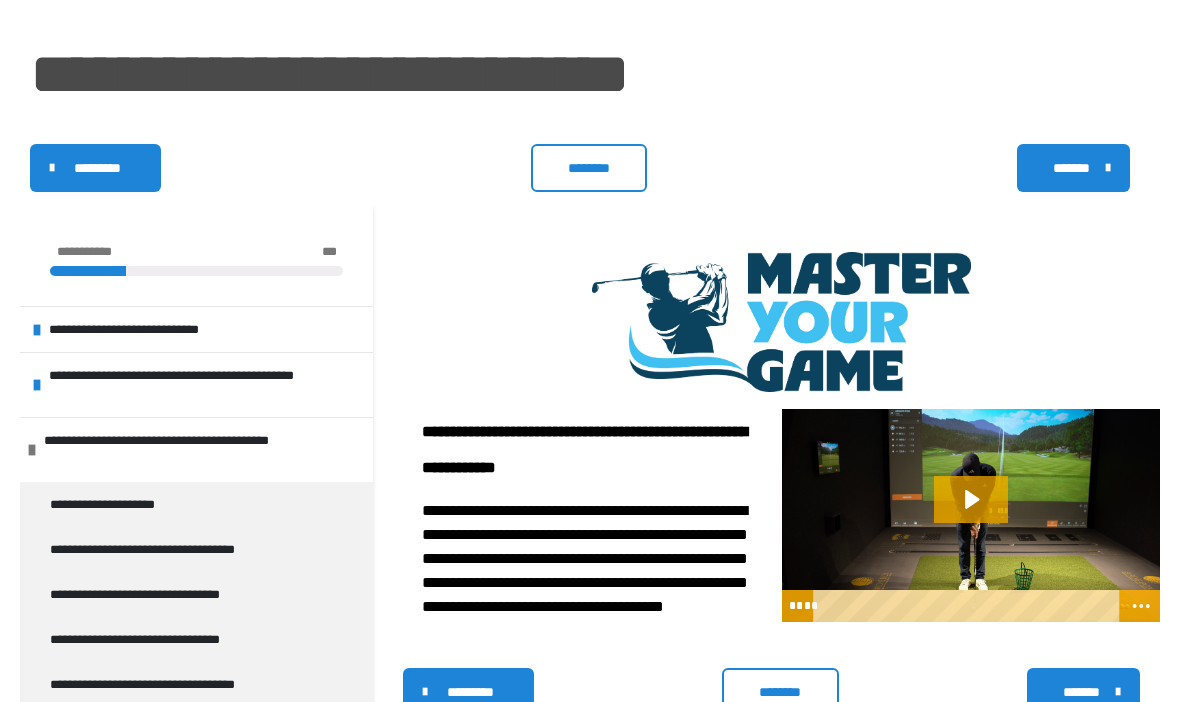 click at bounding box center [37, 385] 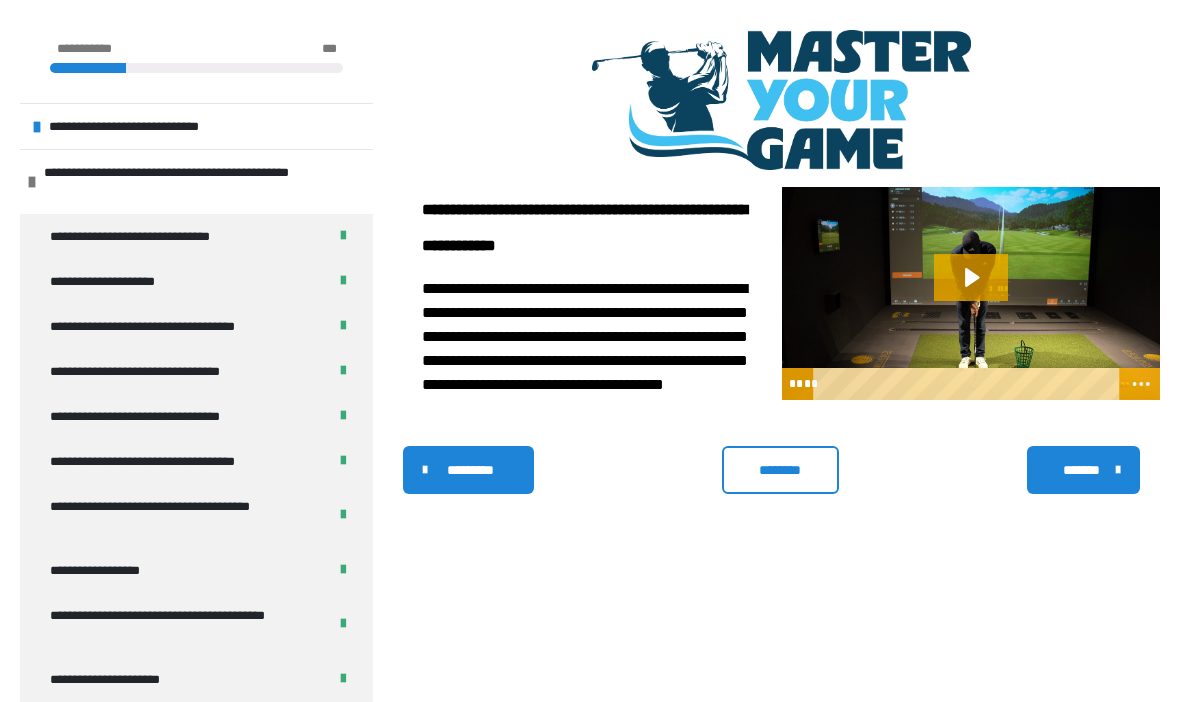 scroll, scrollTop: 352, scrollLeft: 0, axis: vertical 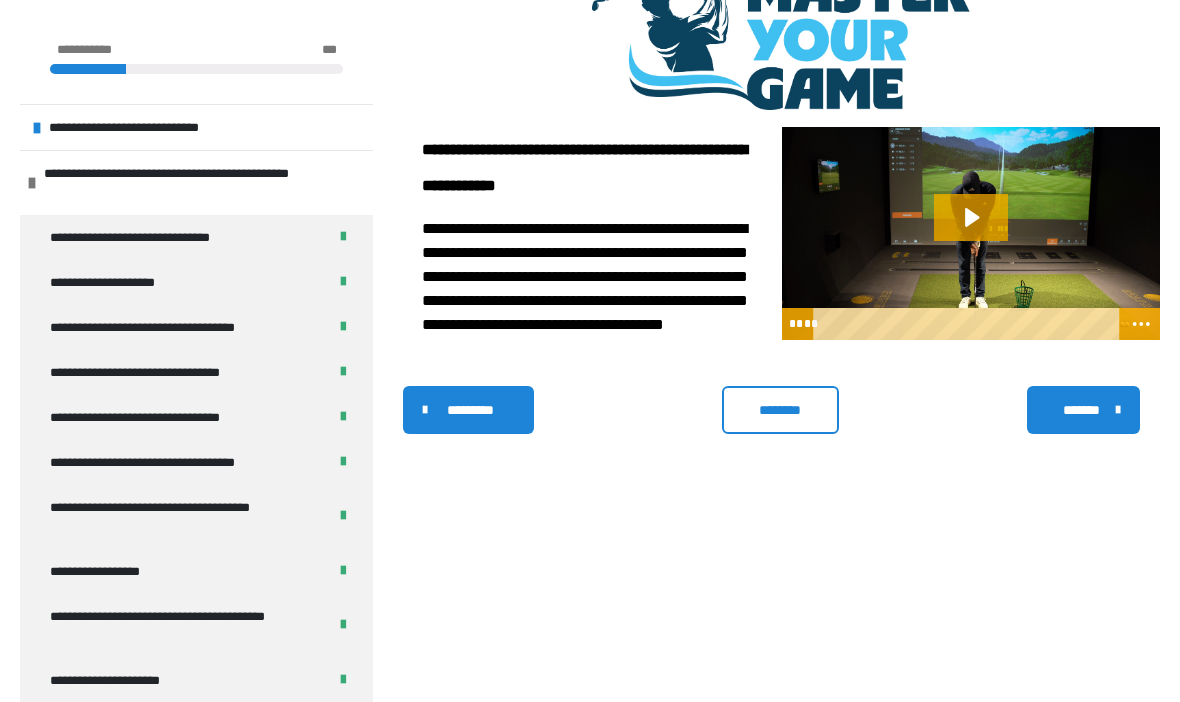 click at bounding box center (32, 183) 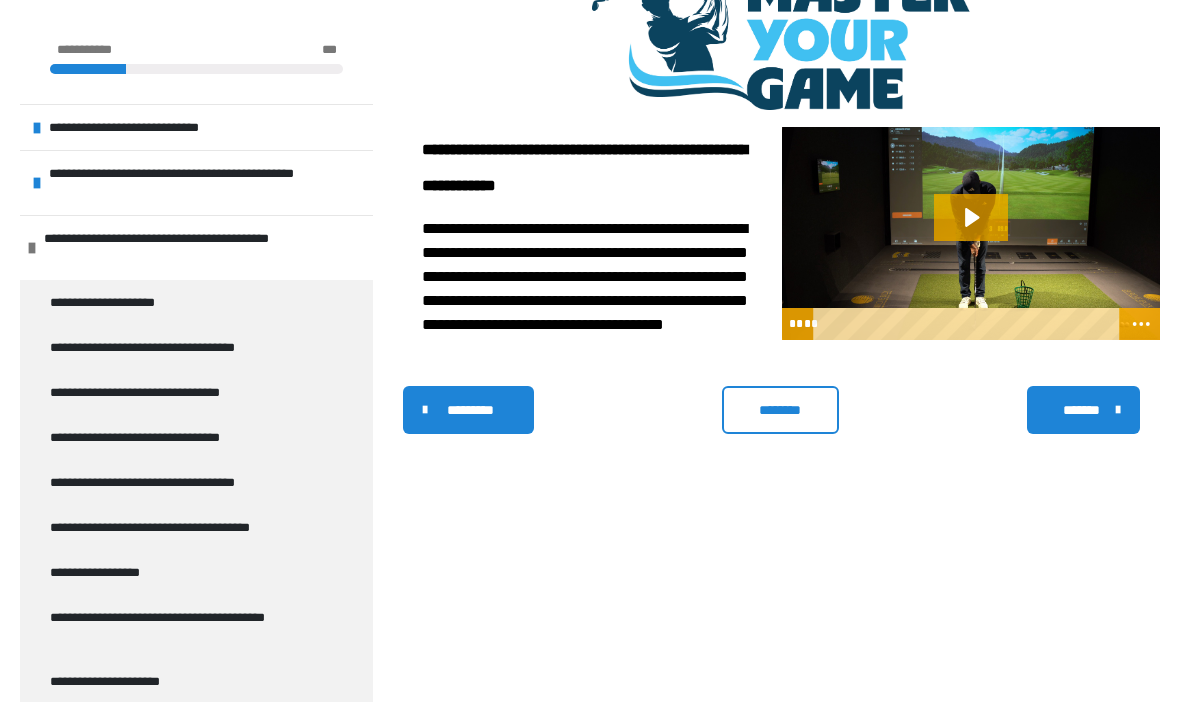 click at bounding box center (32, 248) 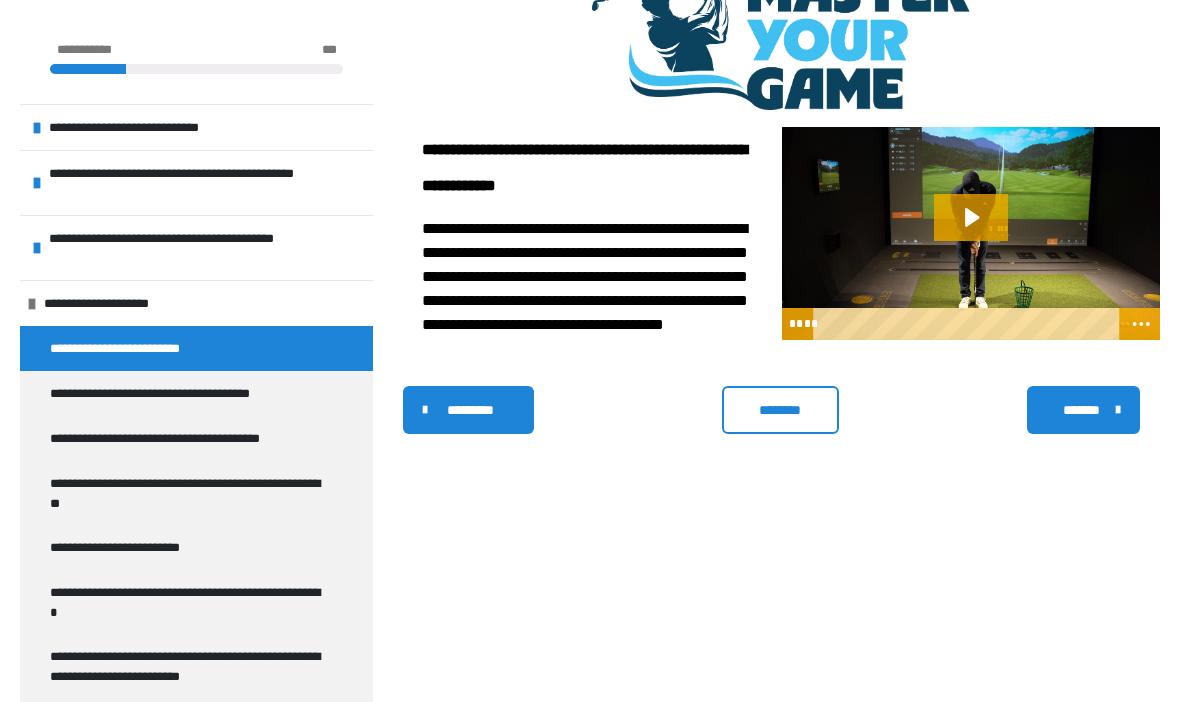 click 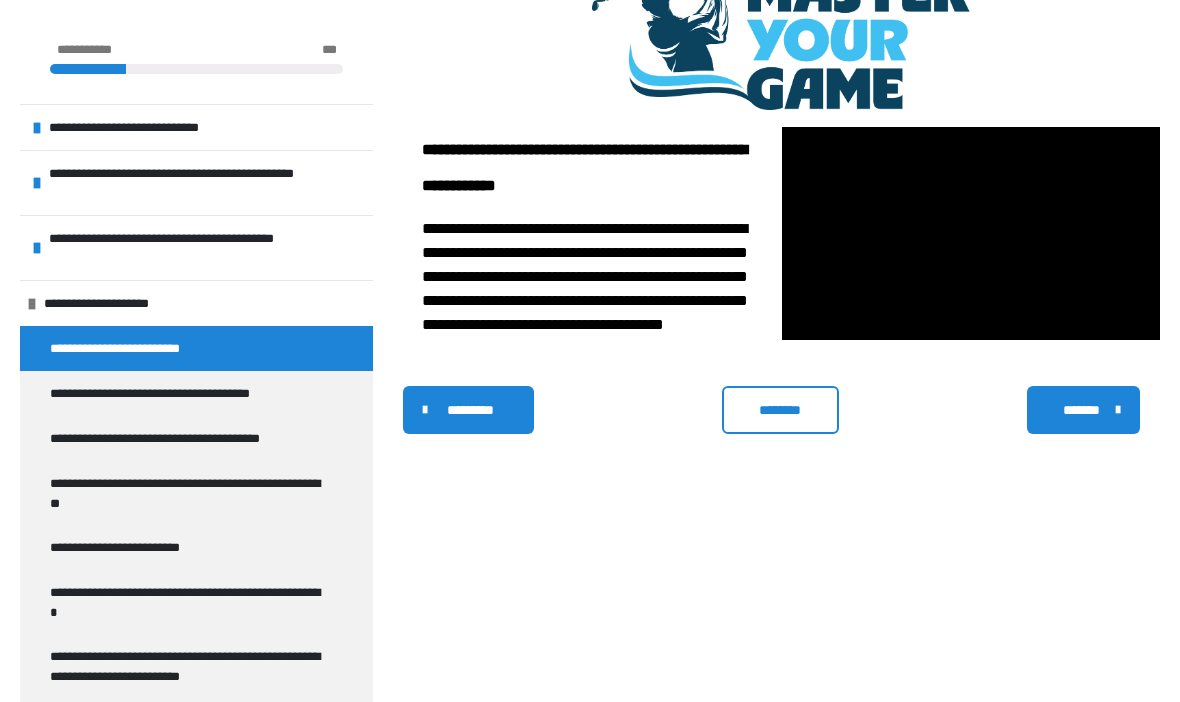 click at bounding box center (971, 233) 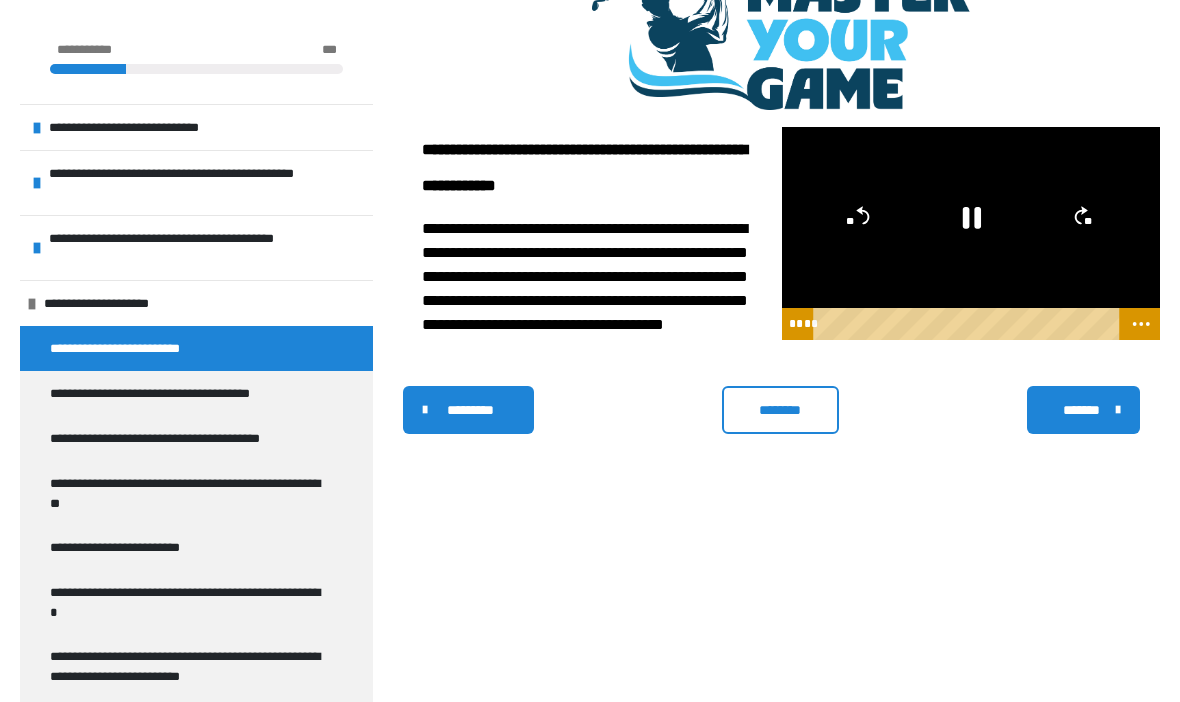 click 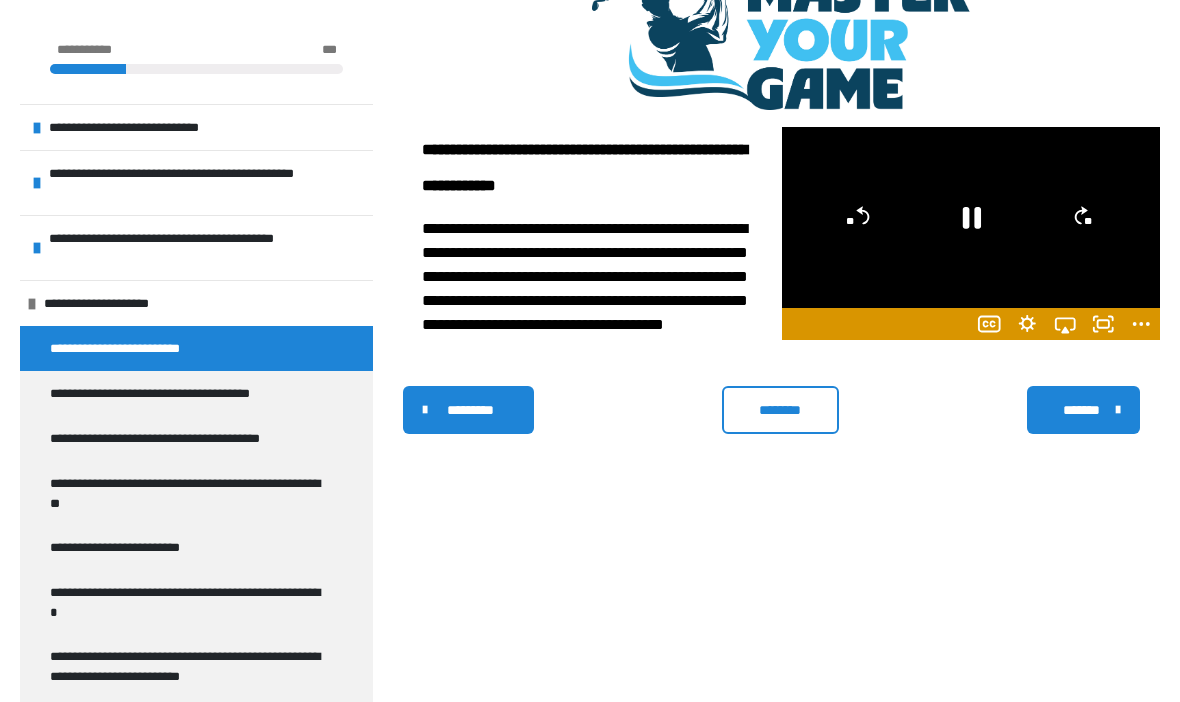 click 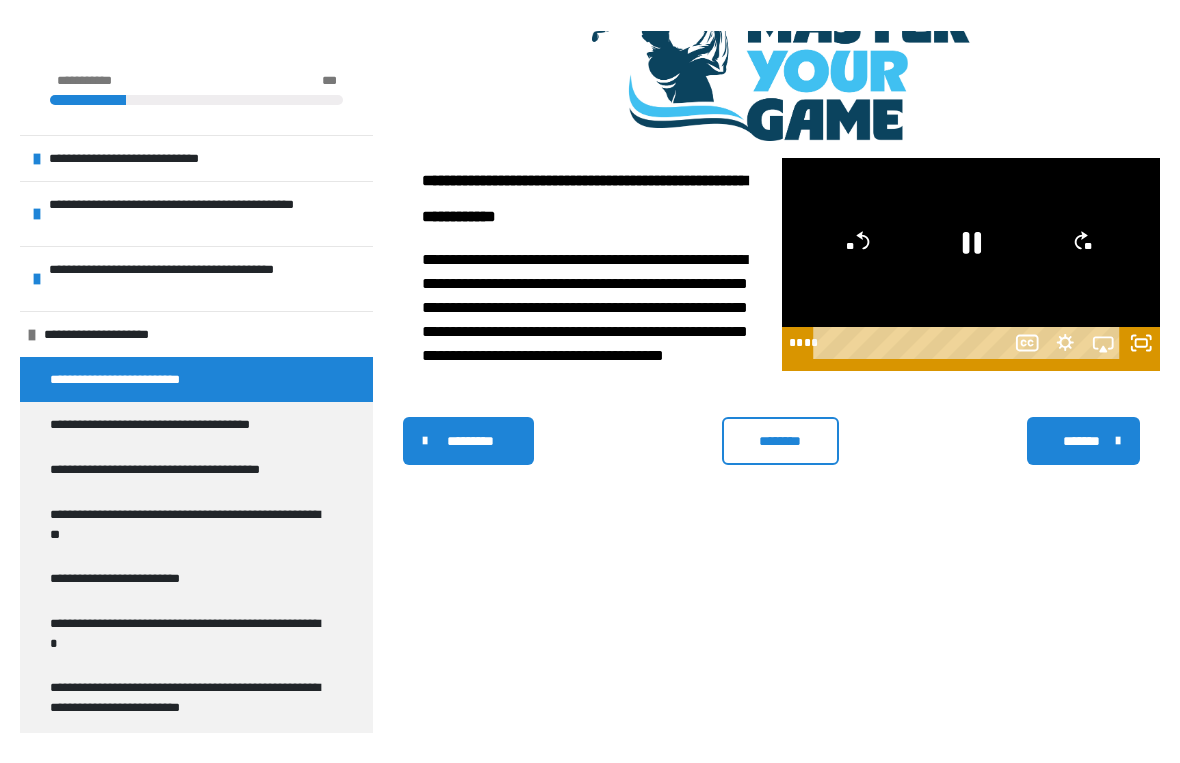 scroll, scrollTop: 24, scrollLeft: 0, axis: vertical 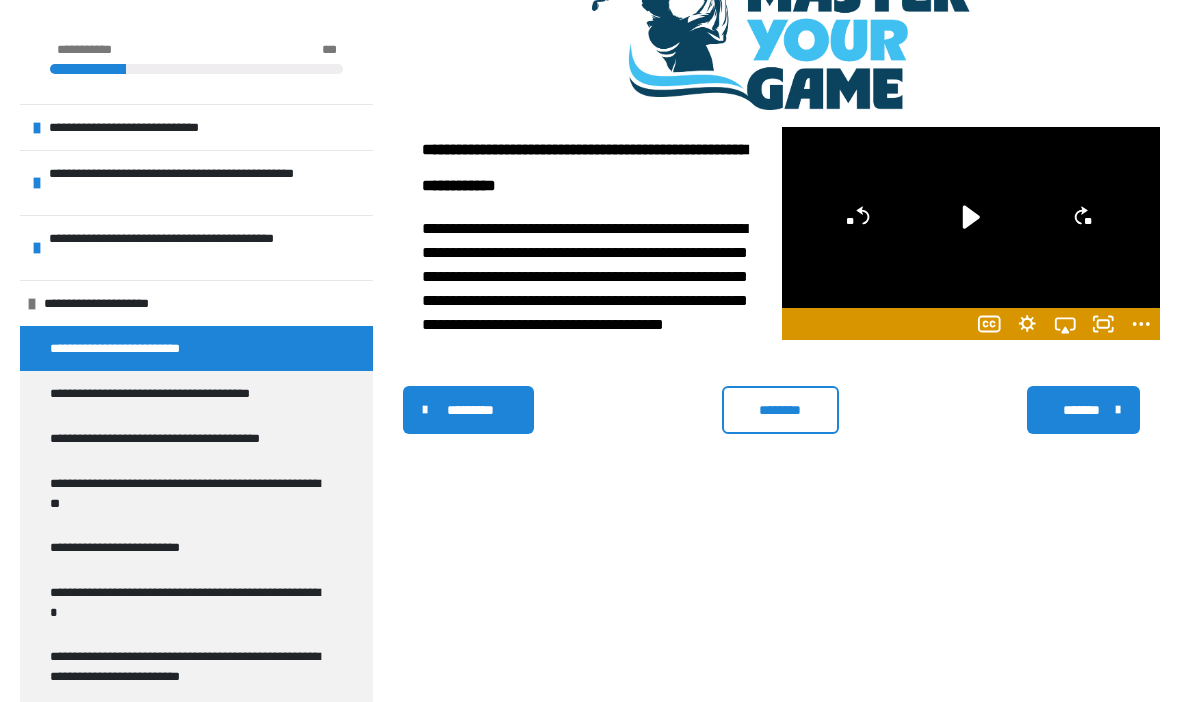 click on "********" at bounding box center (780, 410) 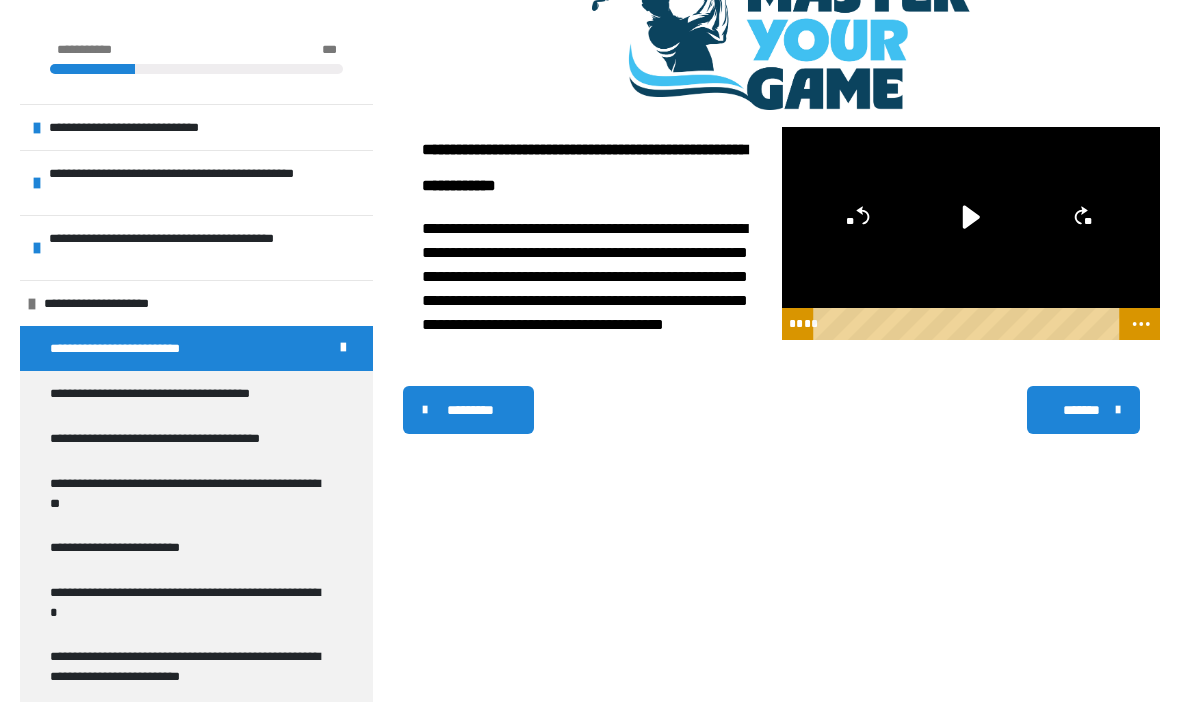 click on "*******" at bounding box center (1081, 410) 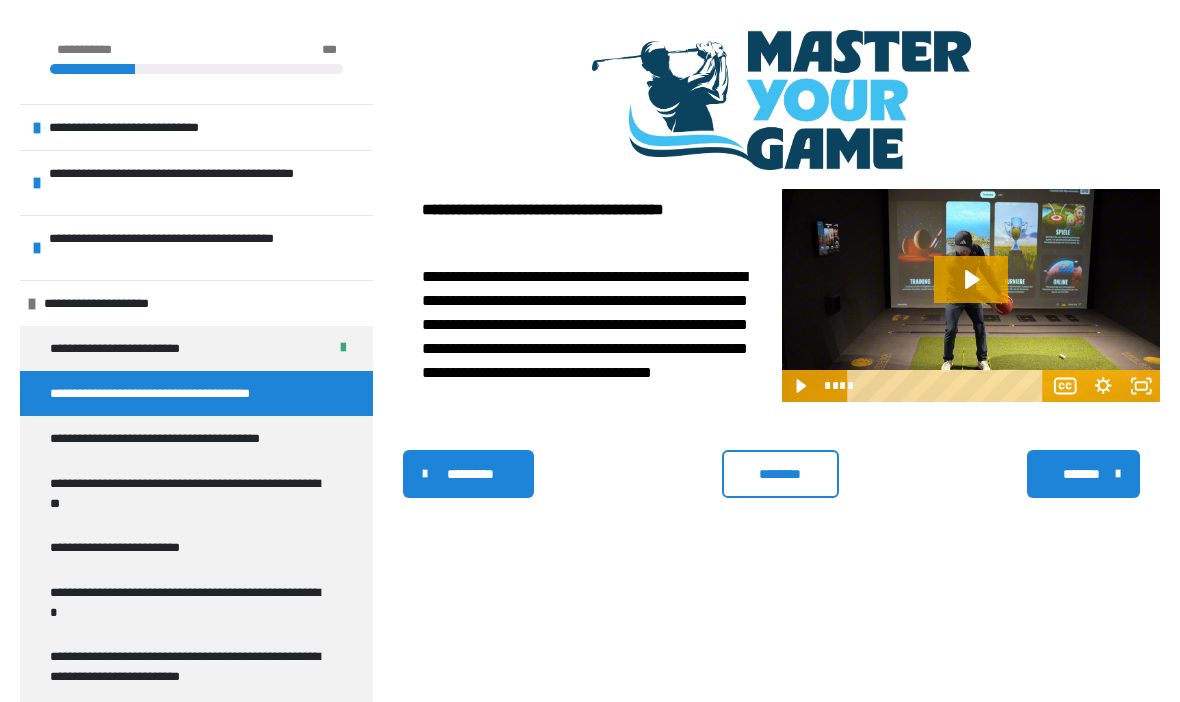click 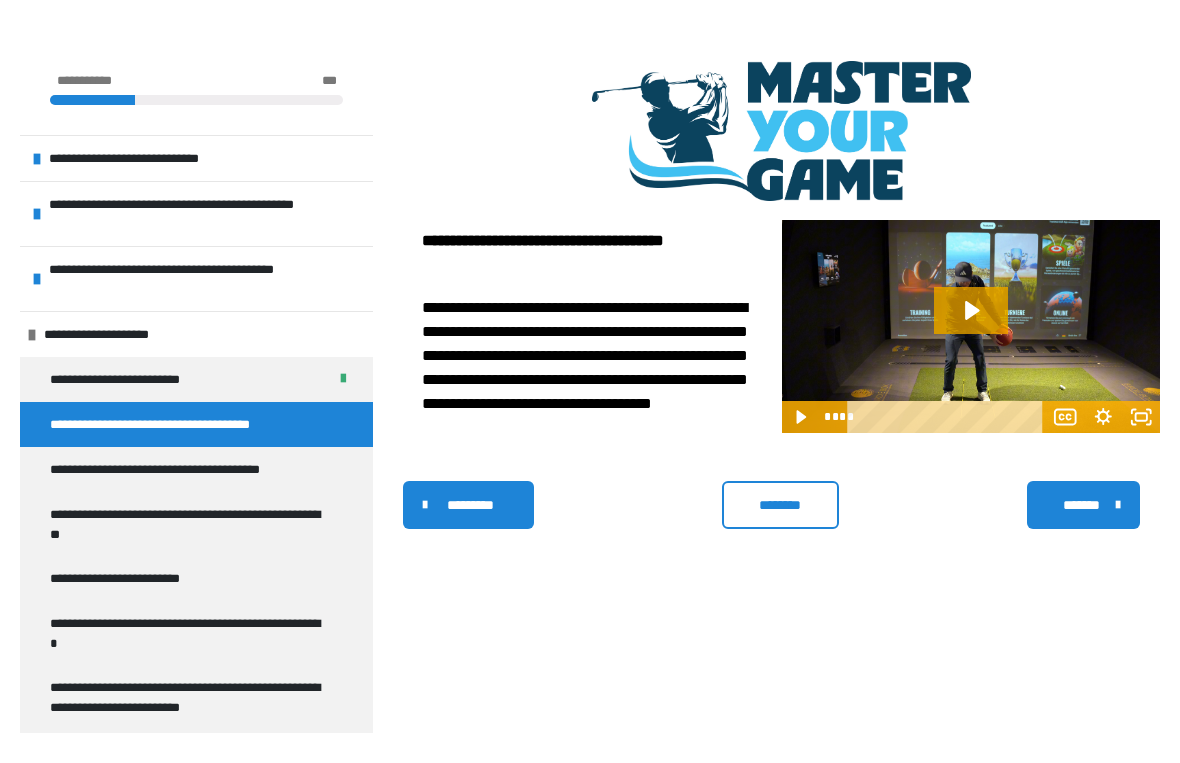 scroll, scrollTop: 24, scrollLeft: 0, axis: vertical 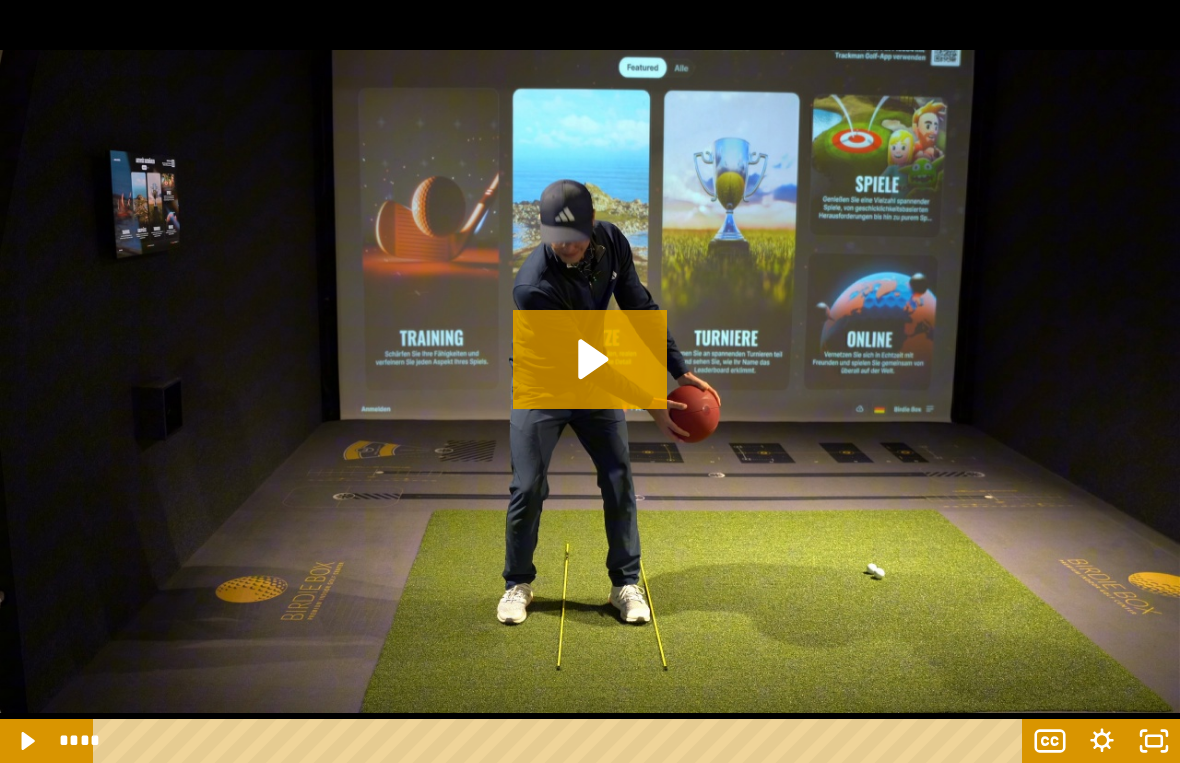 click 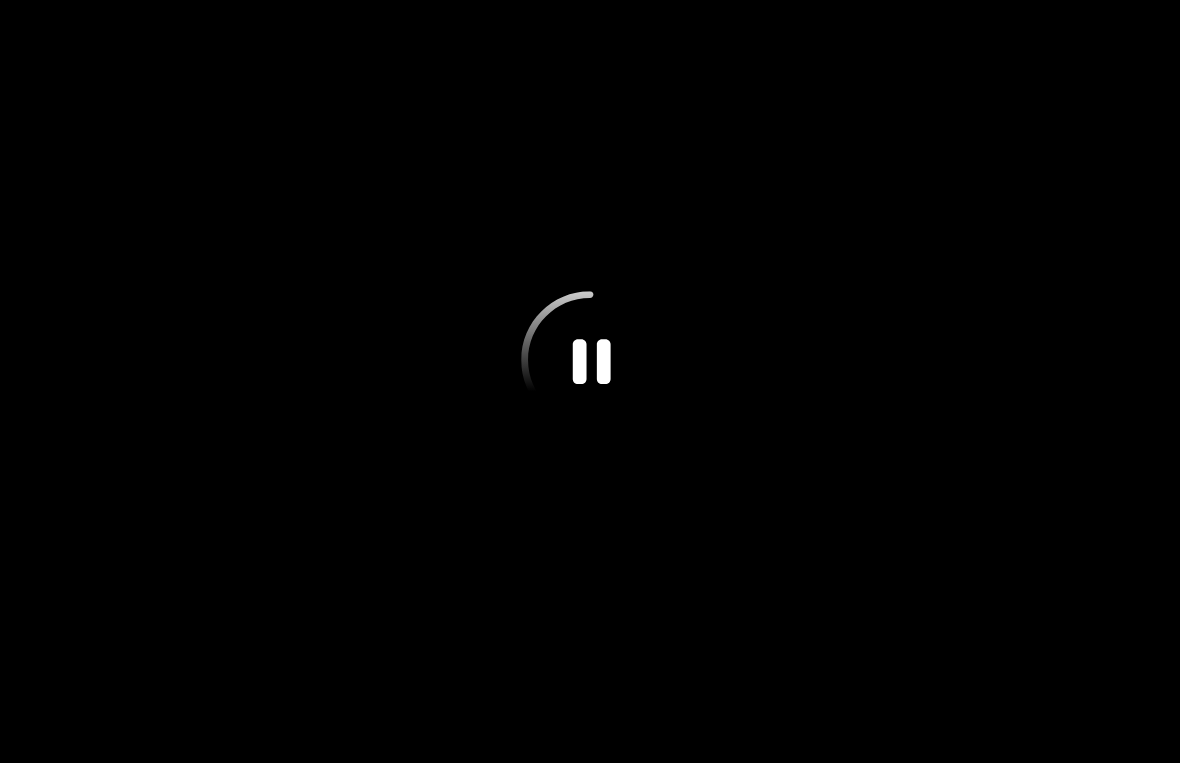 click at bounding box center [590, 381] 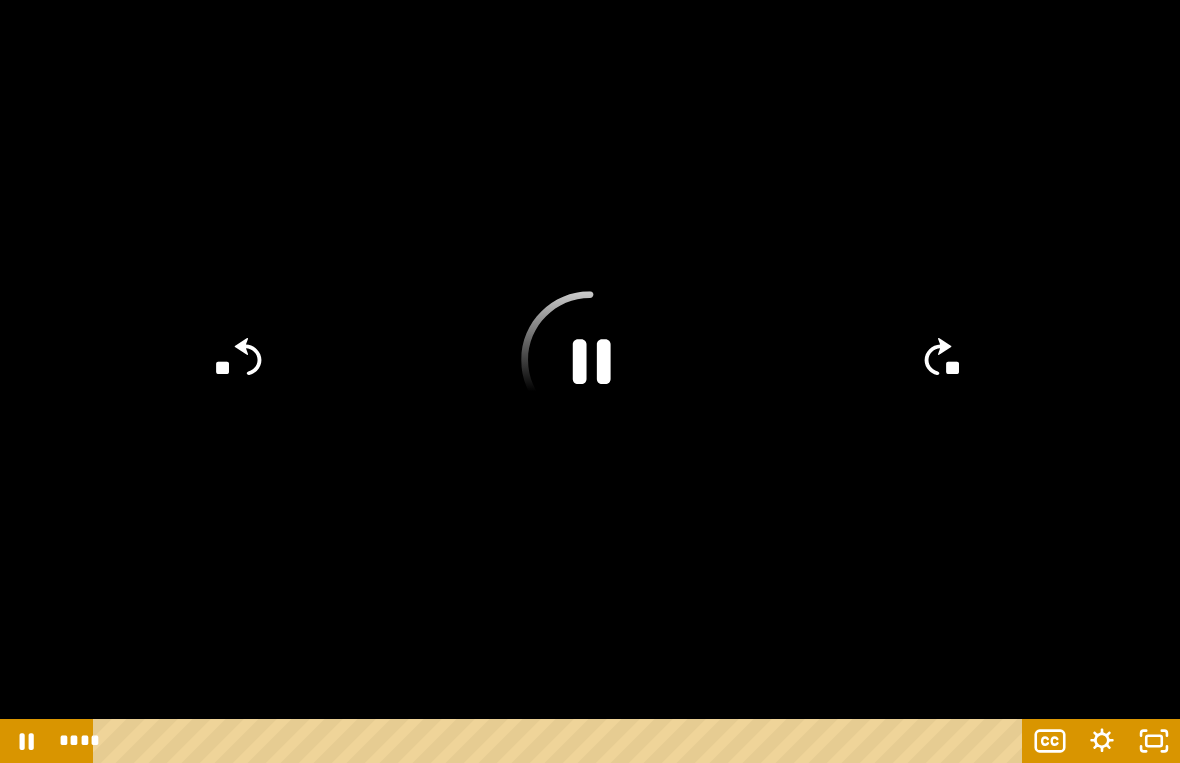 click 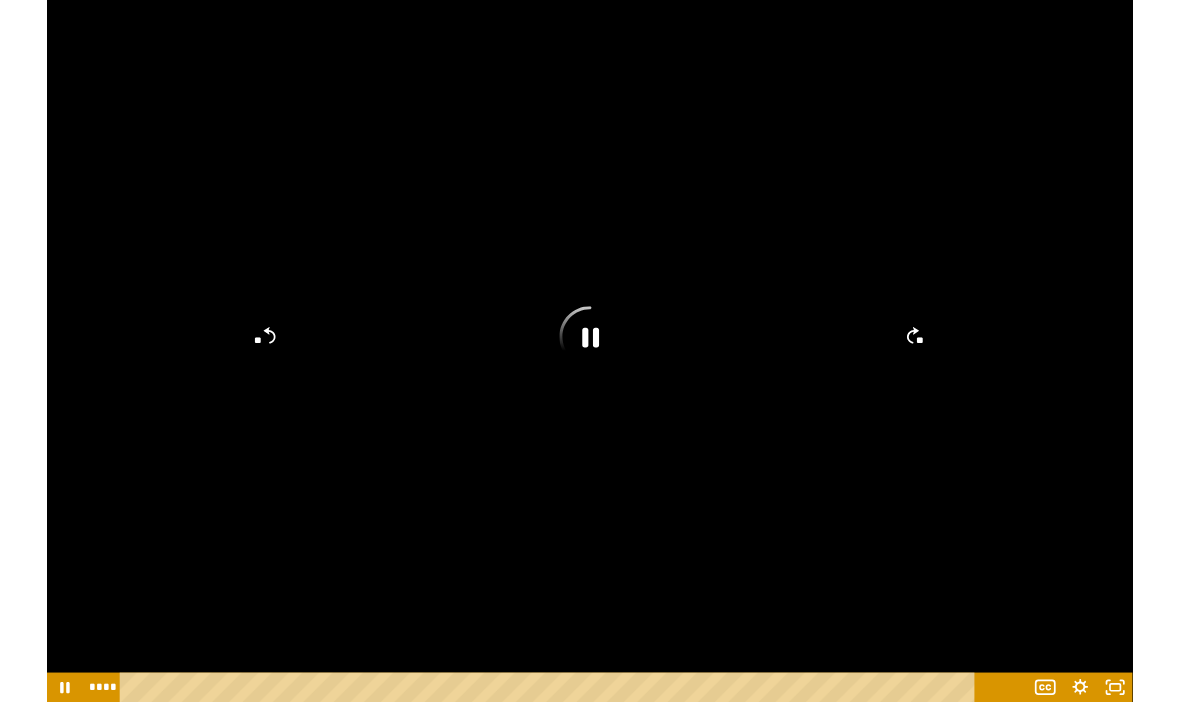 scroll, scrollTop: 352, scrollLeft: 0, axis: vertical 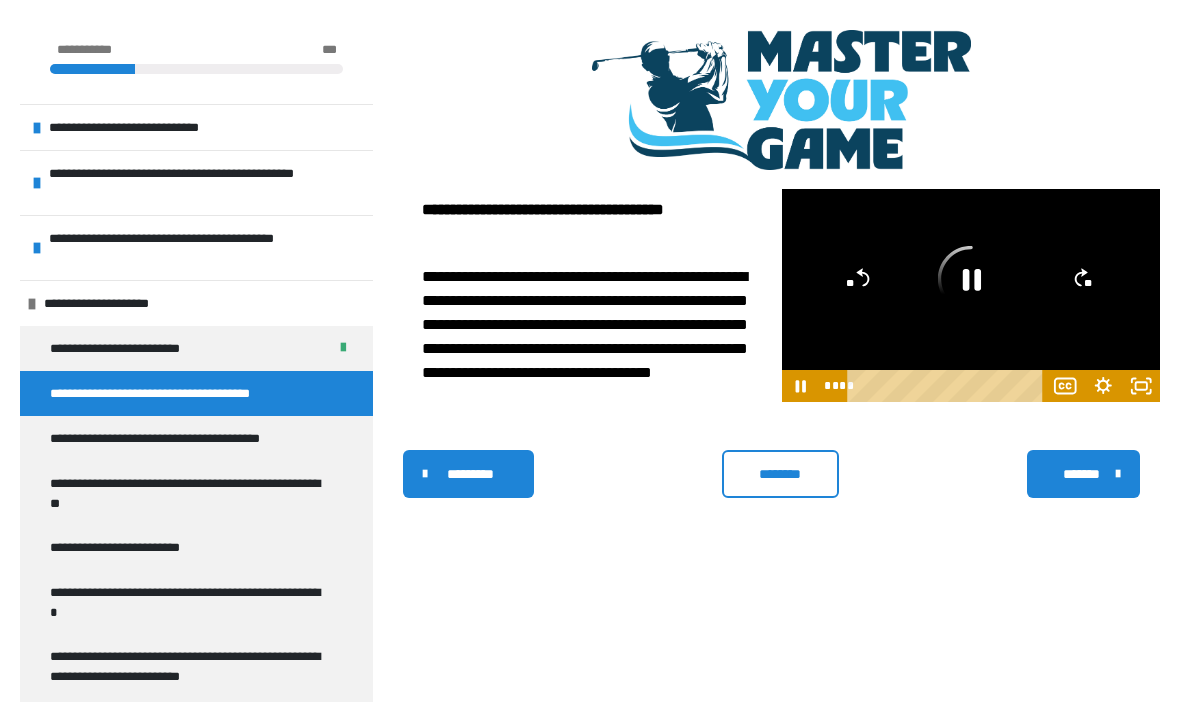 click 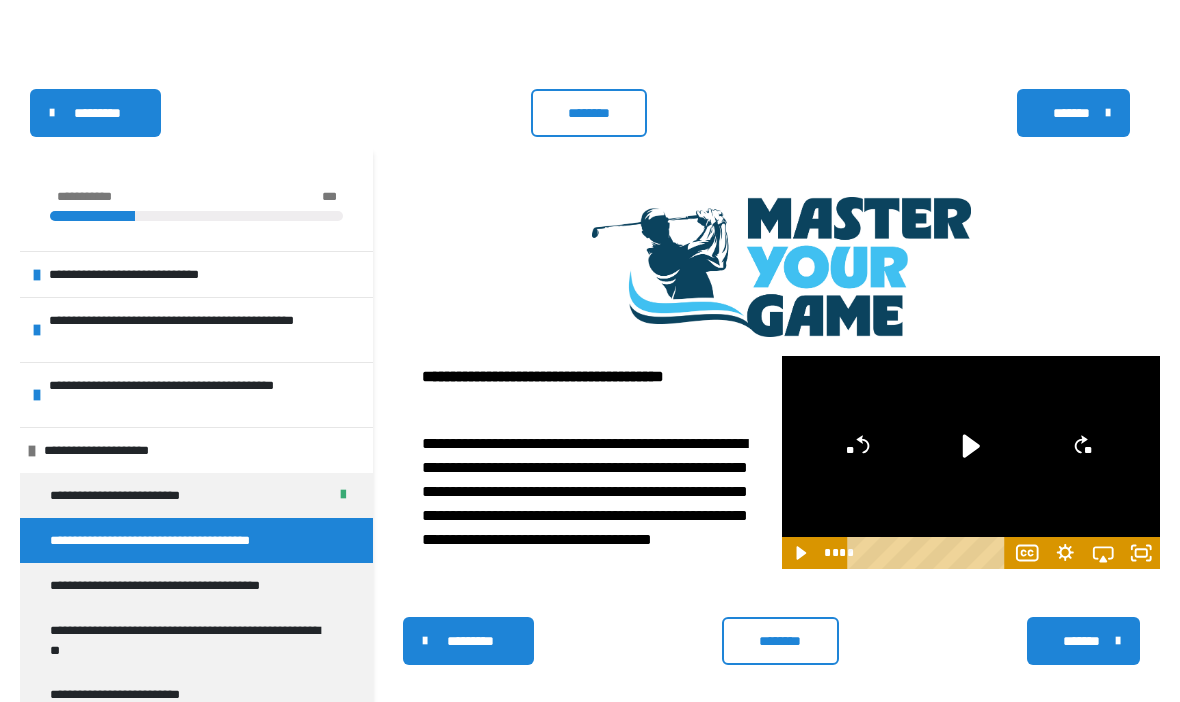 scroll, scrollTop: 185, scrollLeft: 0, axis: vertical 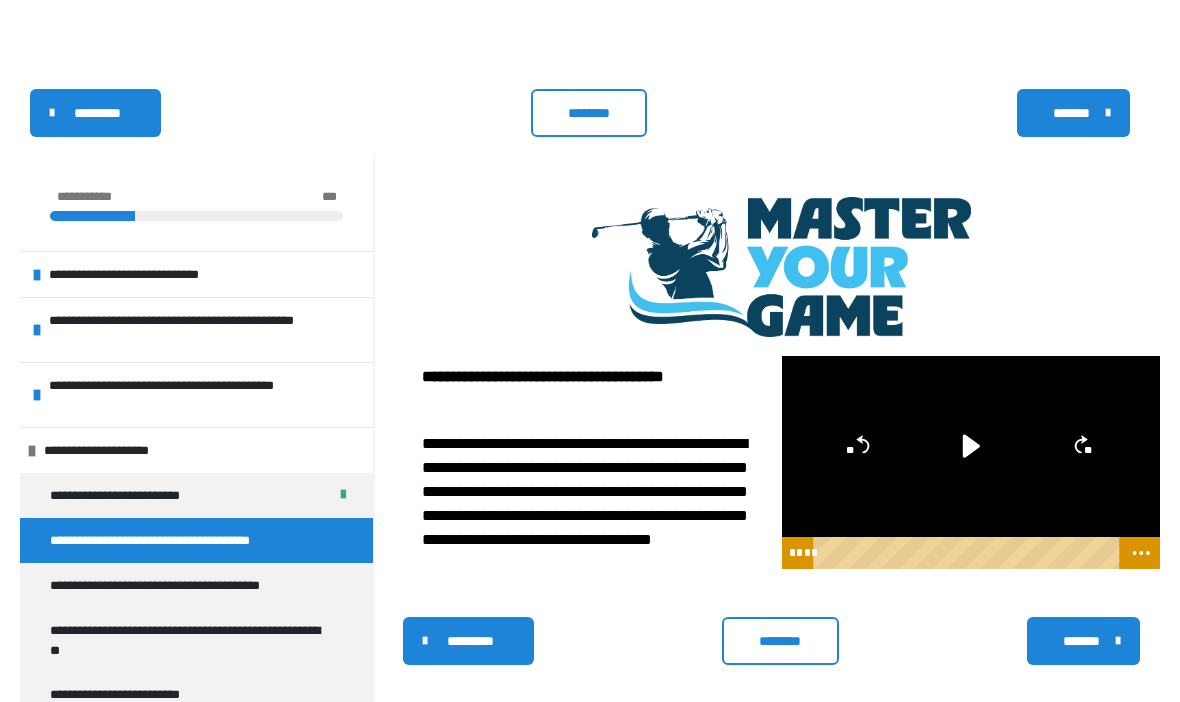click 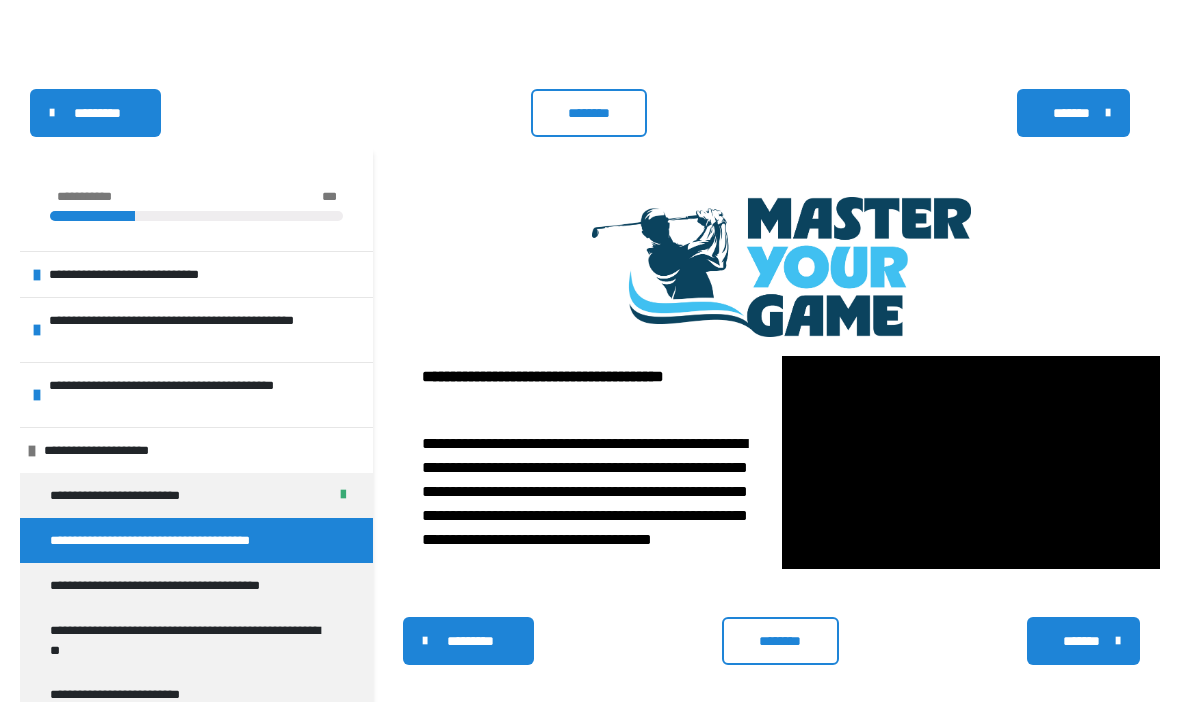 click at bounding box center (971, 462) 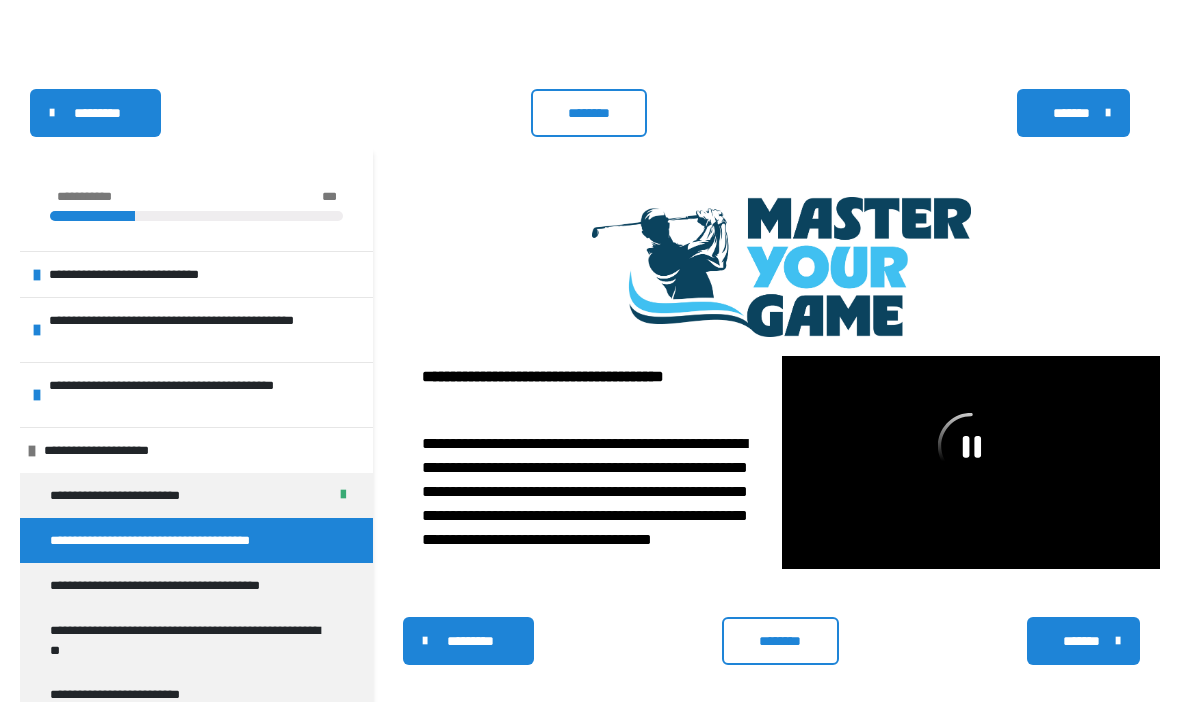 click on "*********" at bounding box center (470, 641) 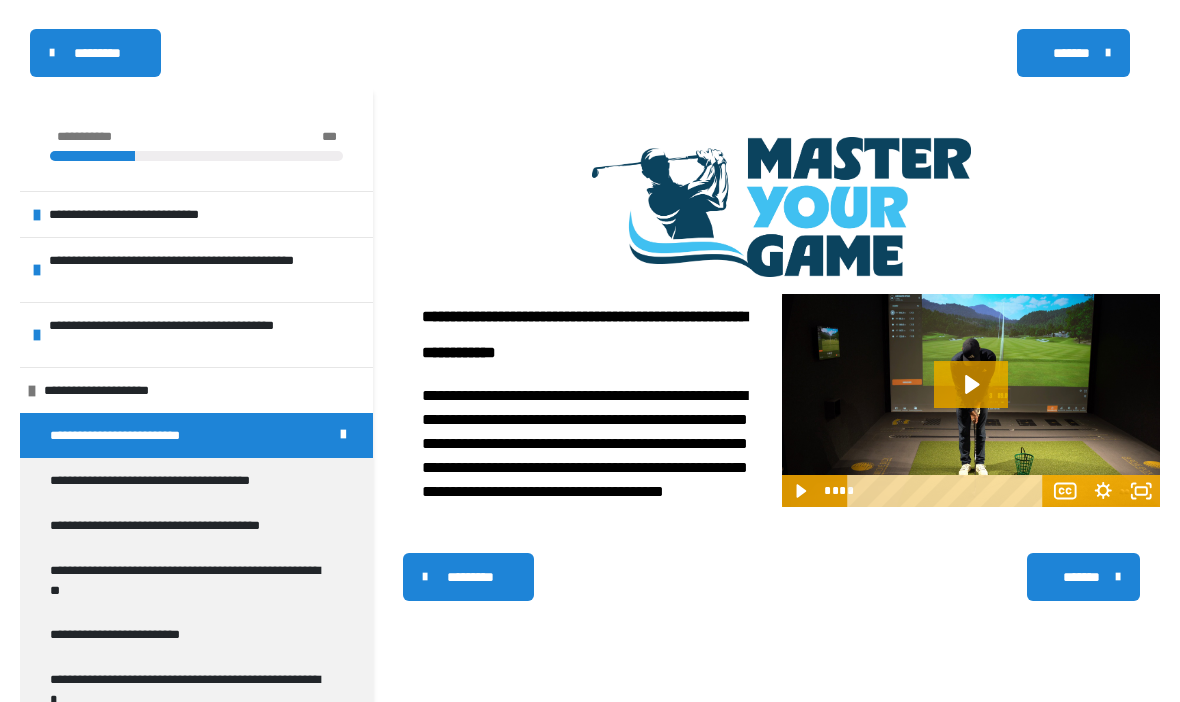 click on "*******" at bounding box center (1081, 577) 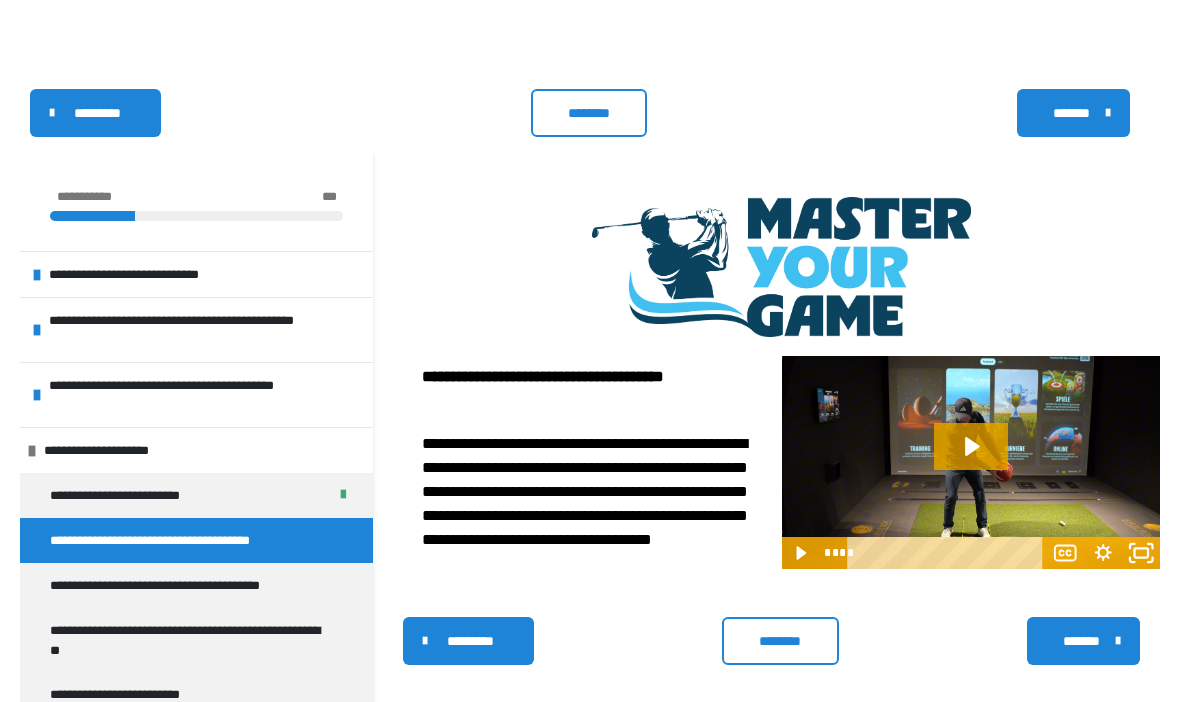 click 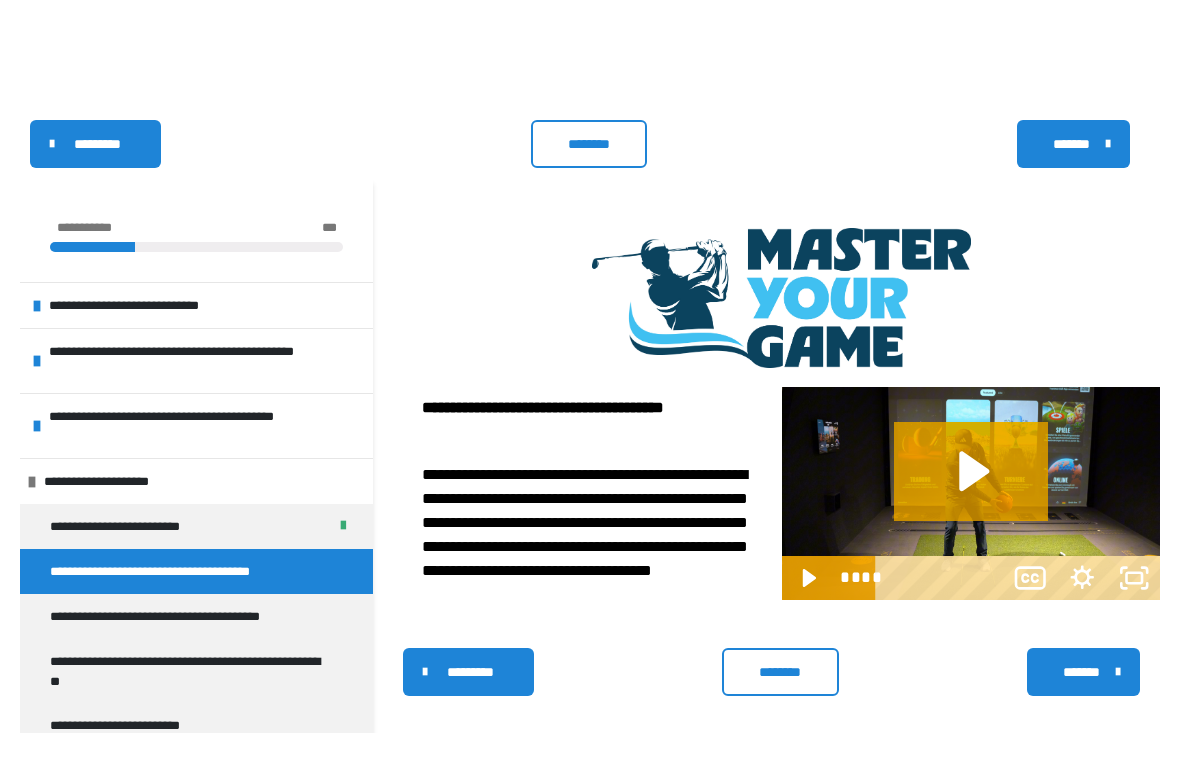 scroll, scrollTop: 24, scrollLeft: 0, axis: vertical 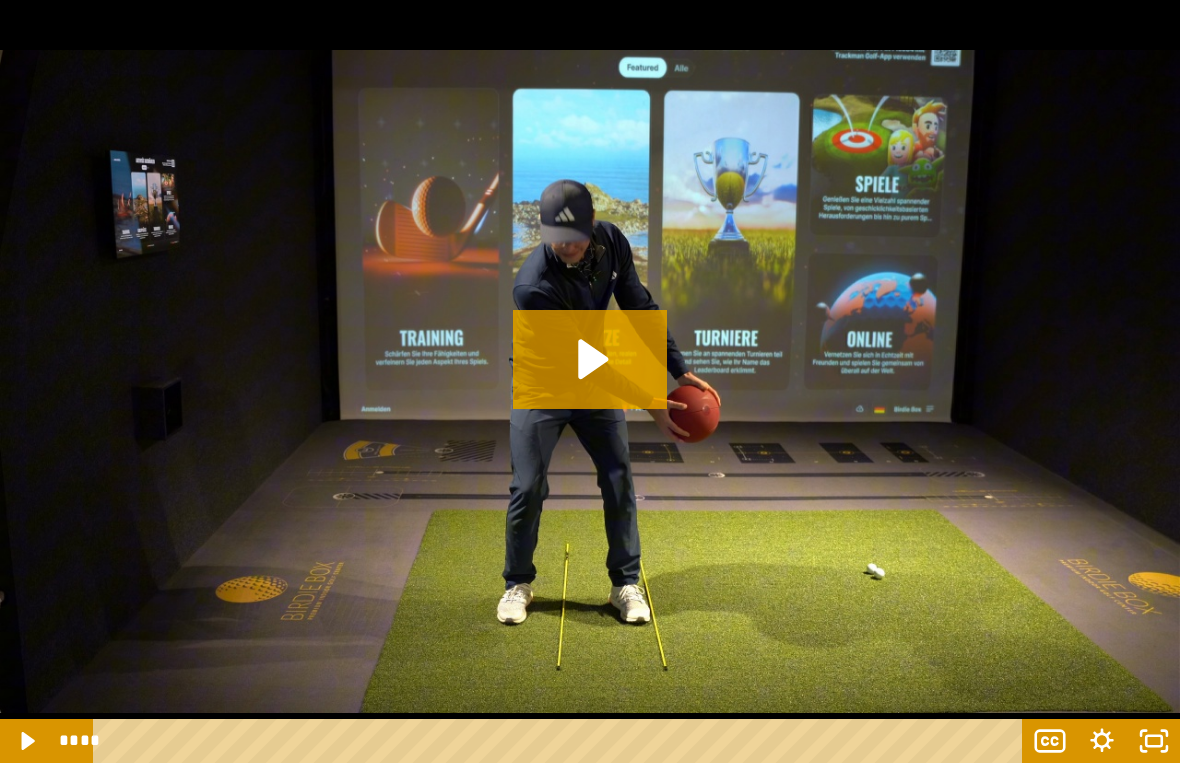 click 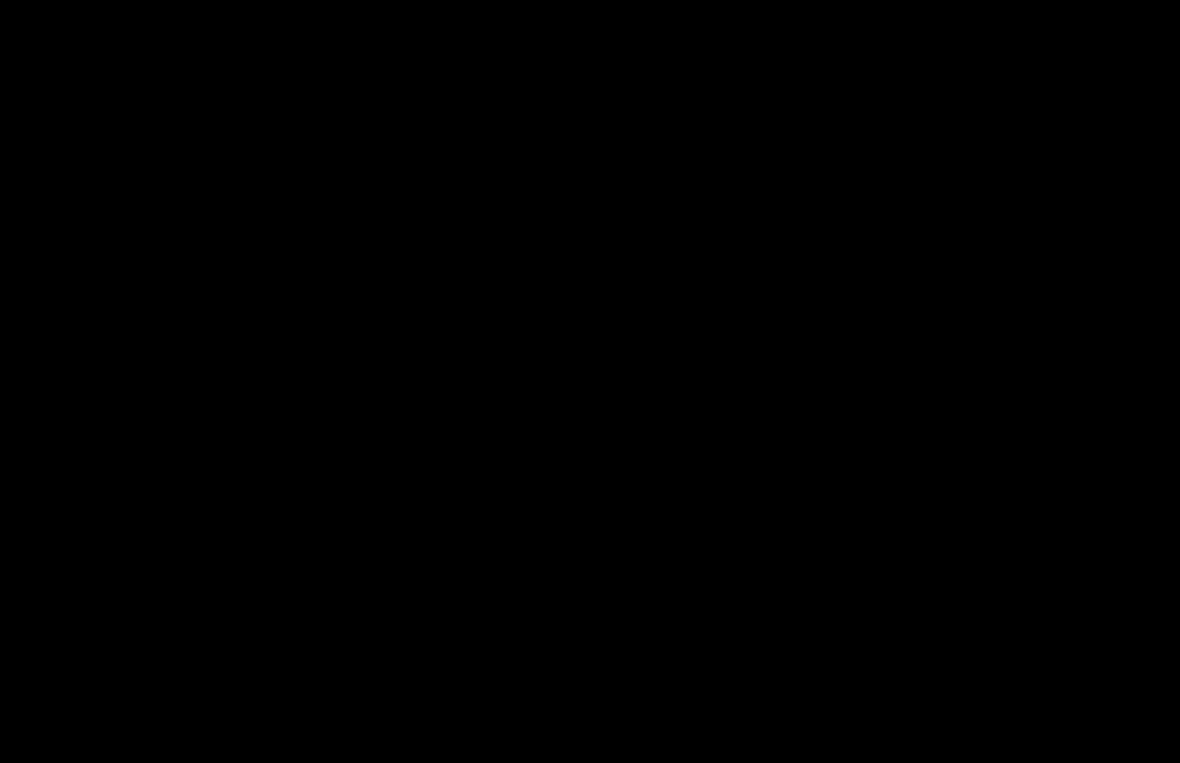 click at bounding box center [590, 381] 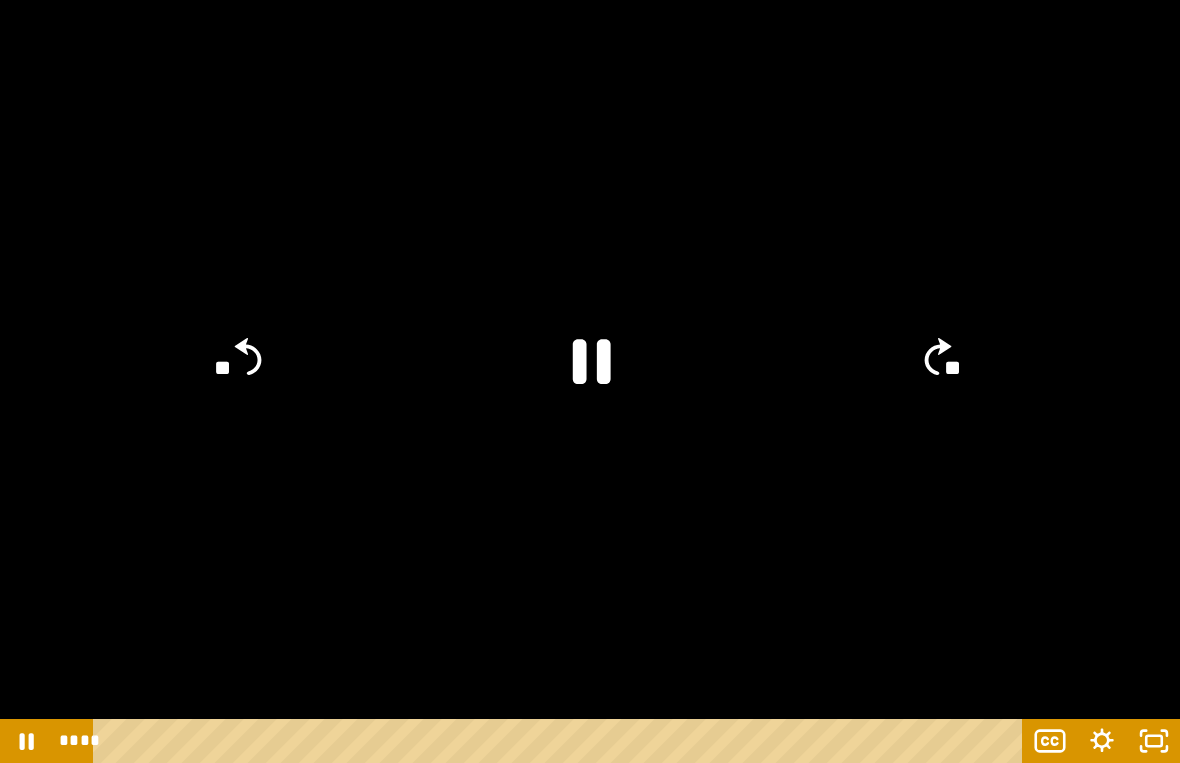 click 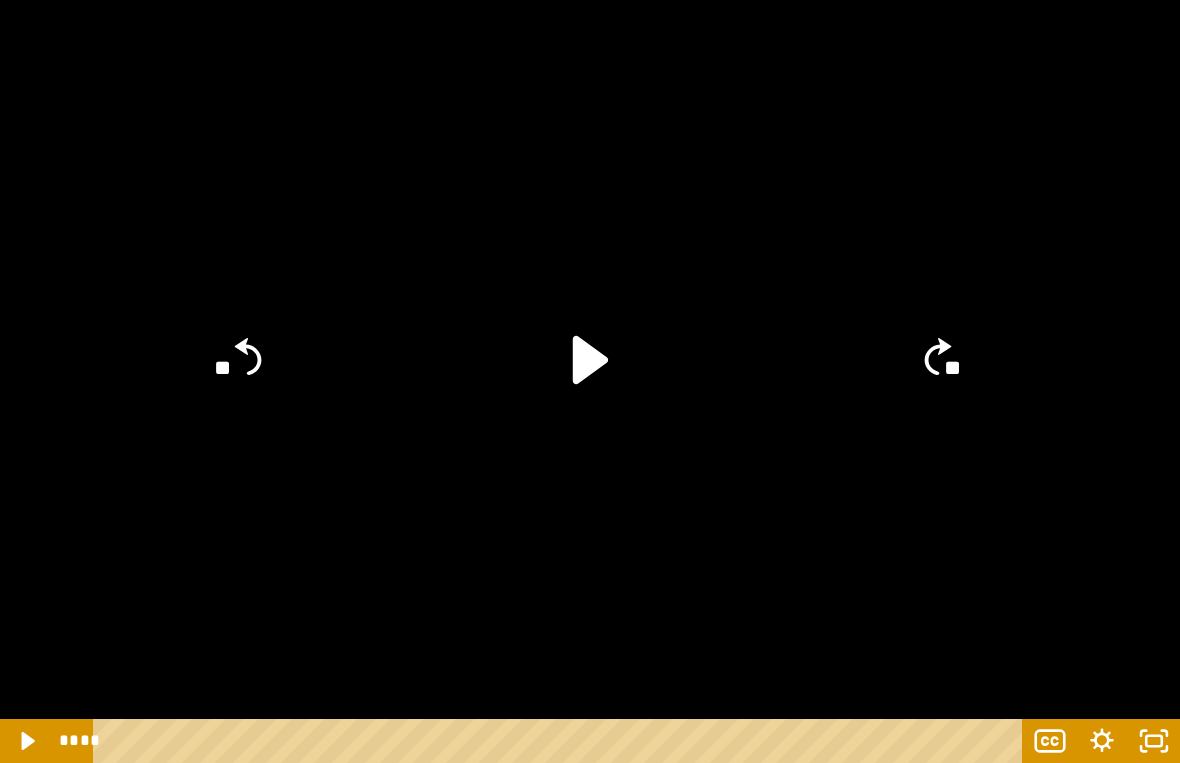 click 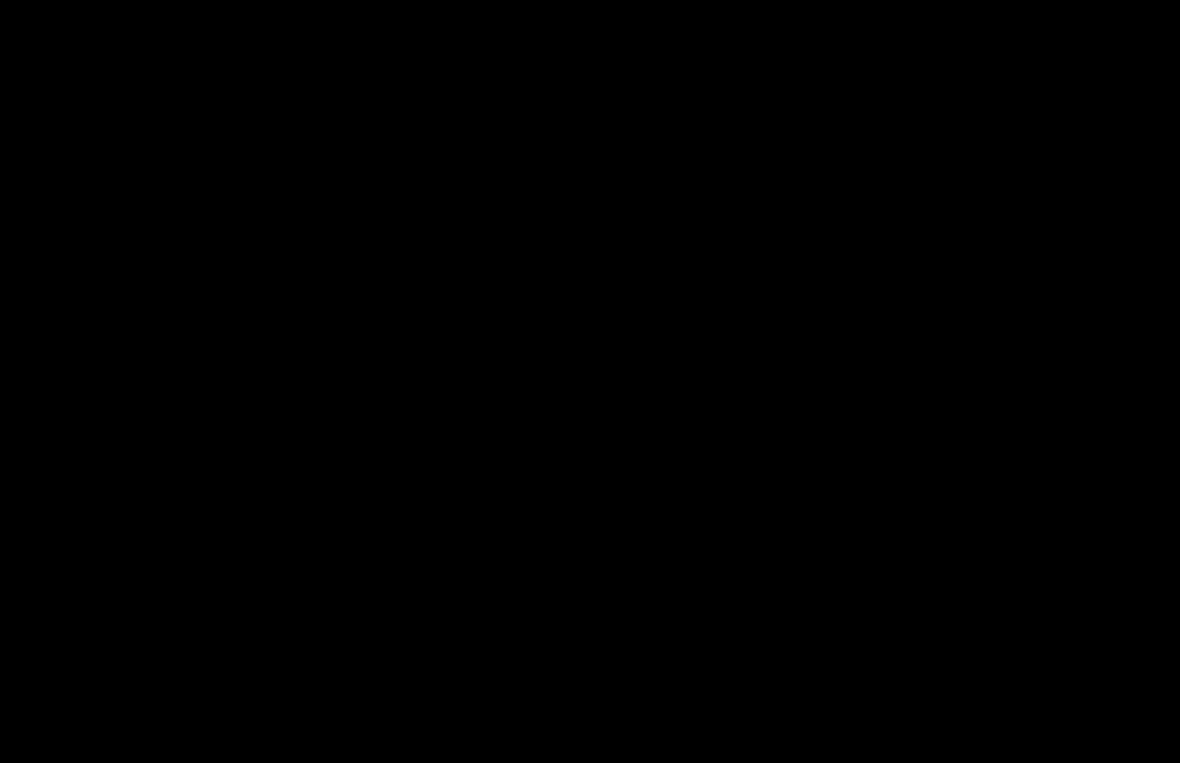 click at bounding box center (590, 381) 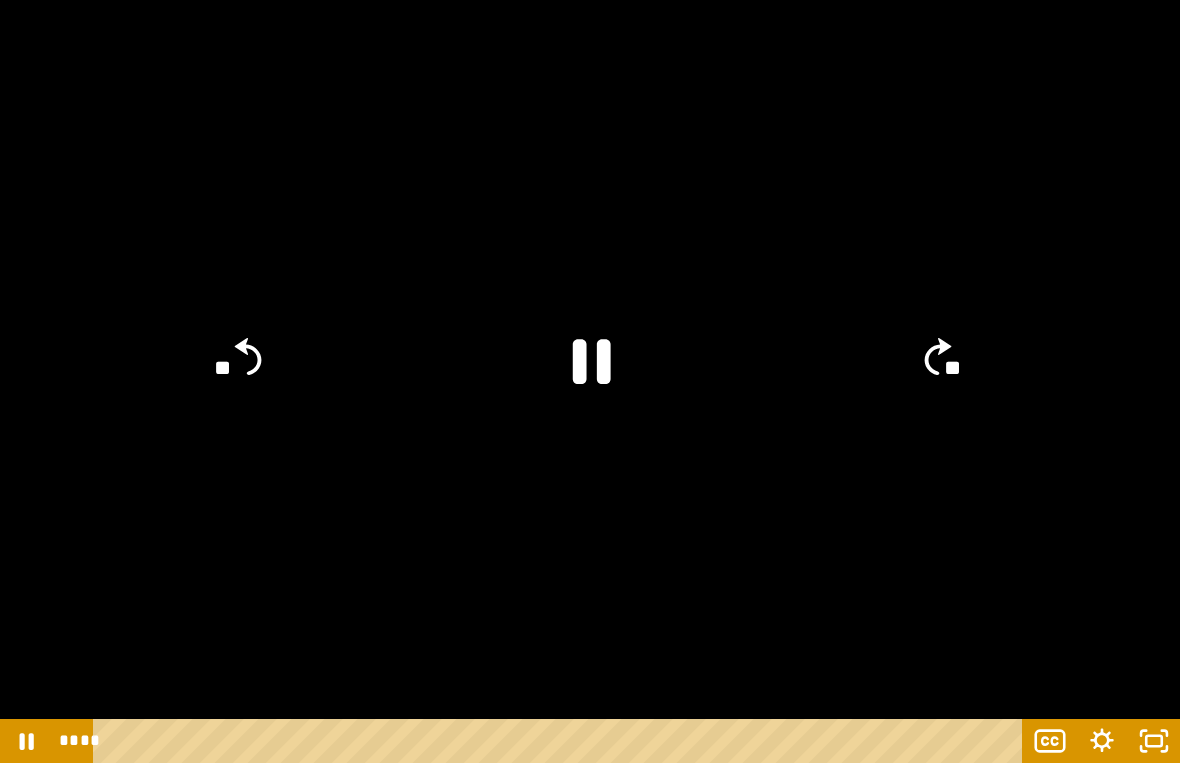 click at bounding box center [590, 381] 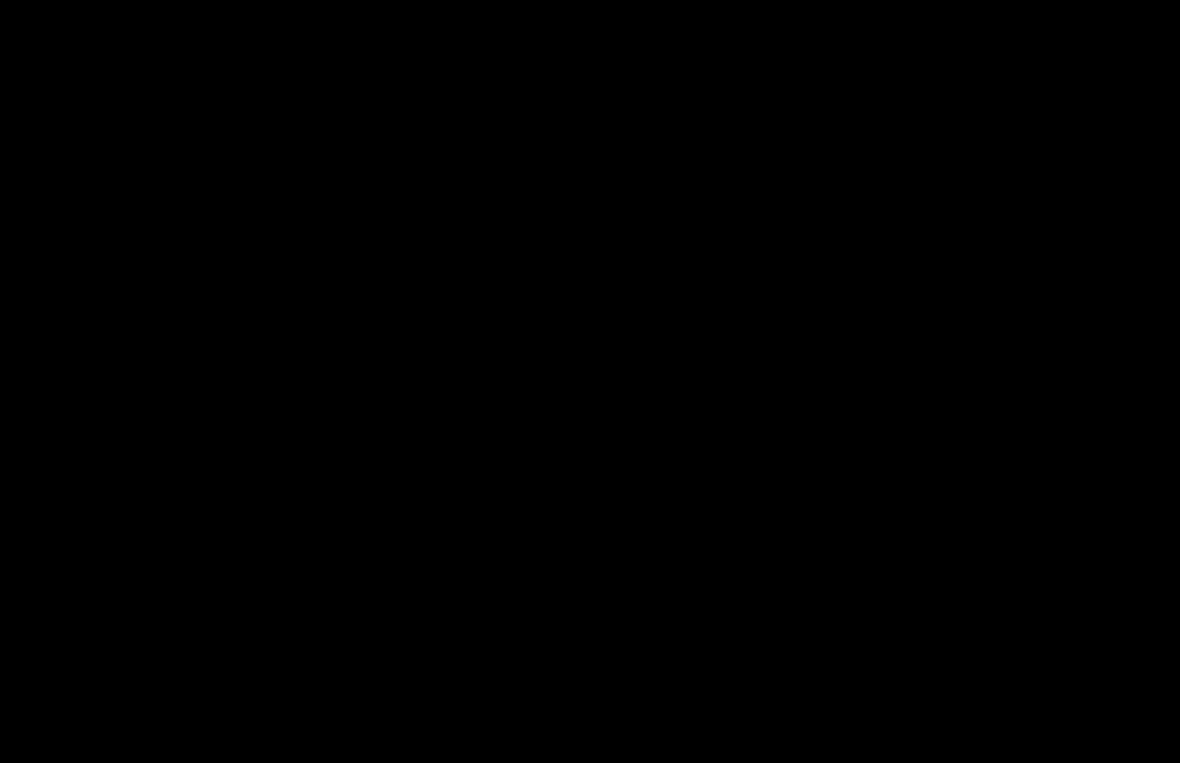 click at bounding box center (590, 381) 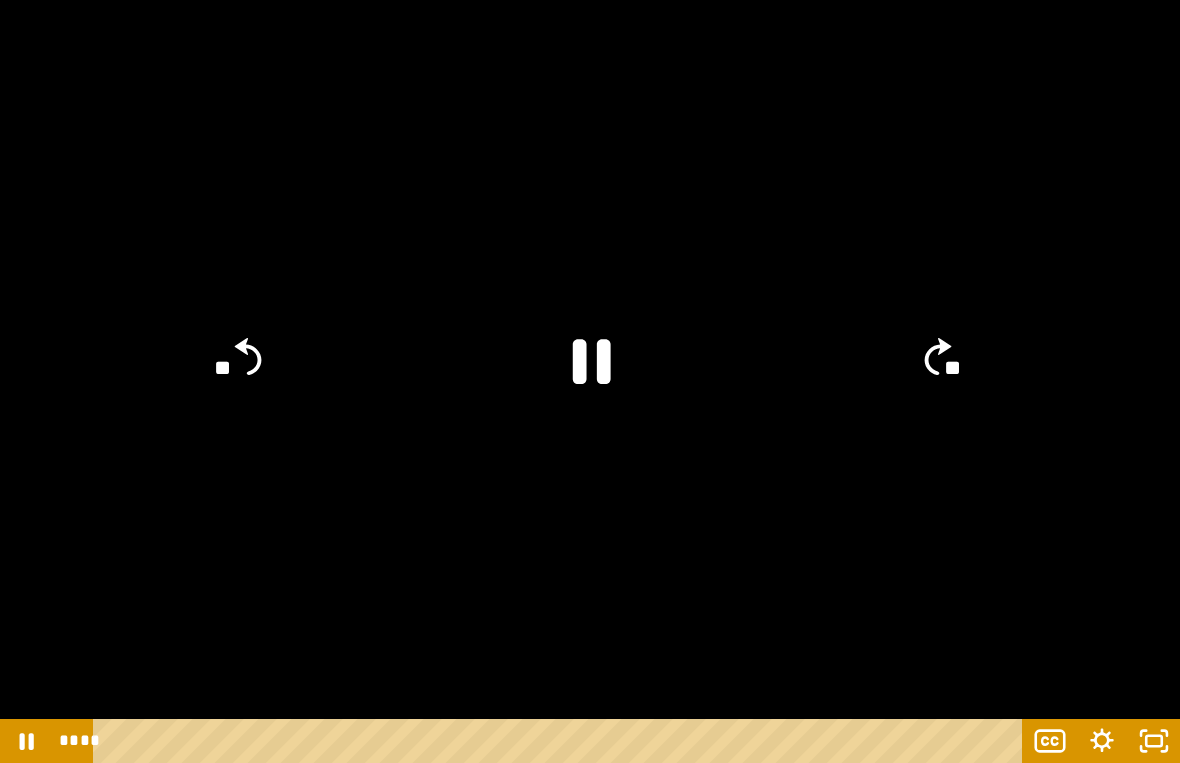 click 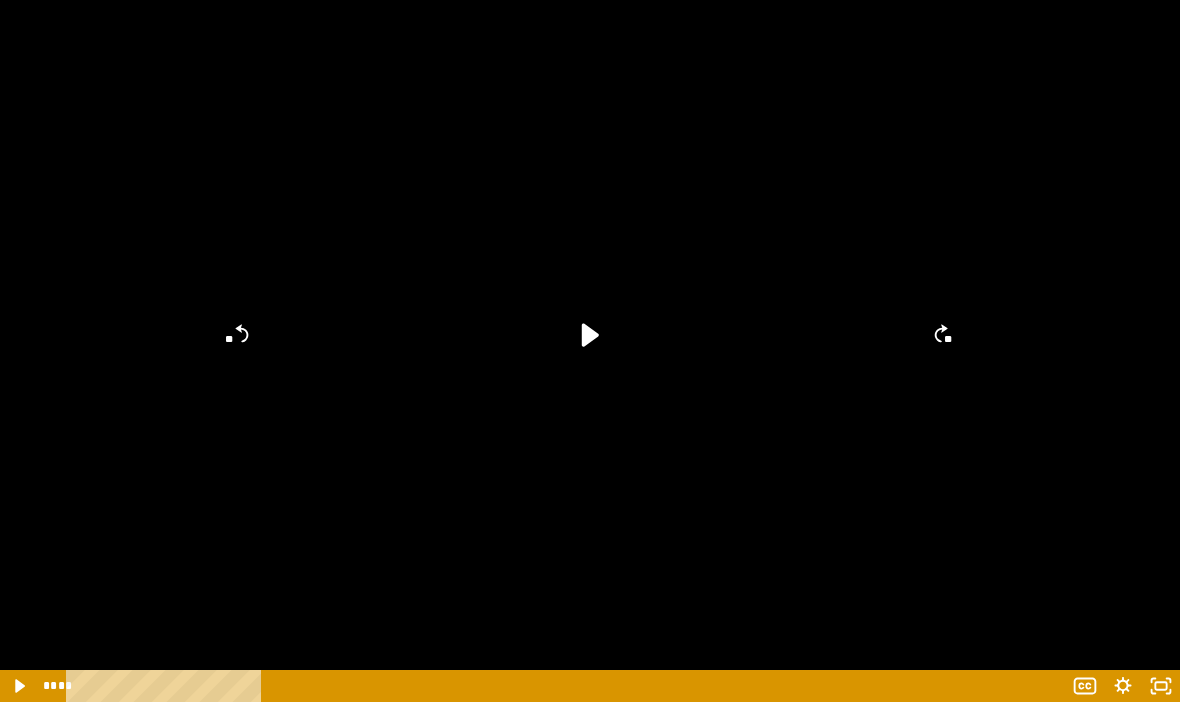 scroll, scrollTop: 392, scrollLeft: 0, axis: vertical 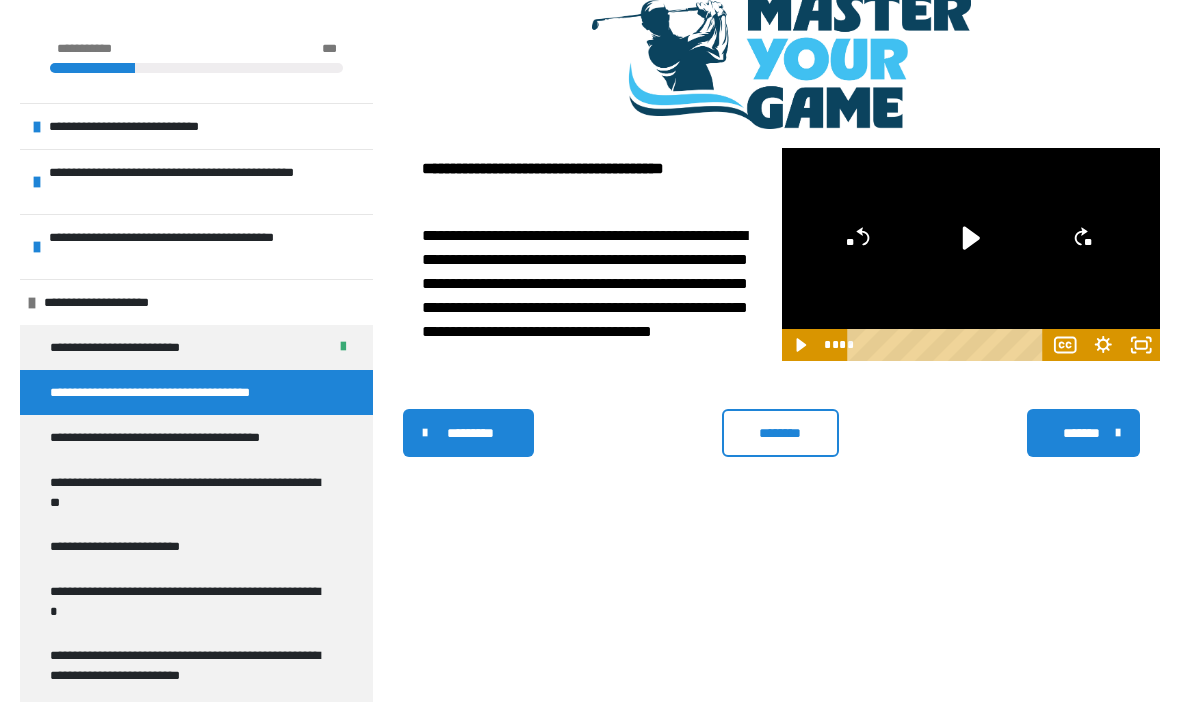 click at bounding box center (1118, 434) 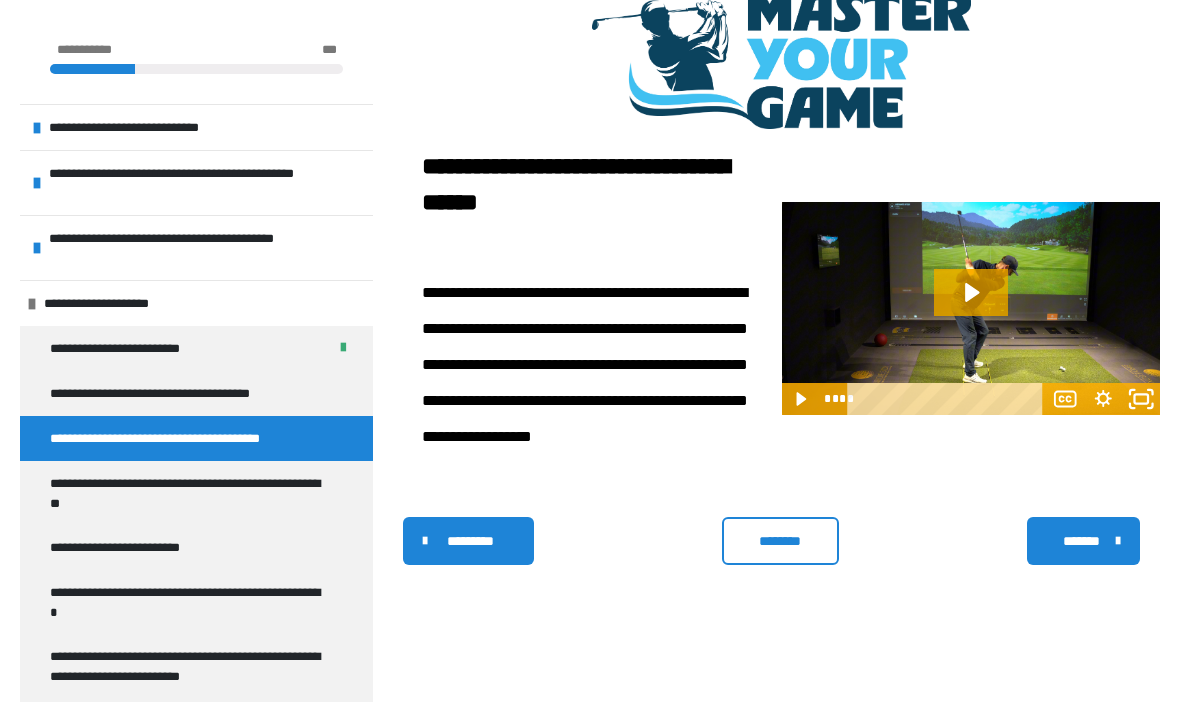 click 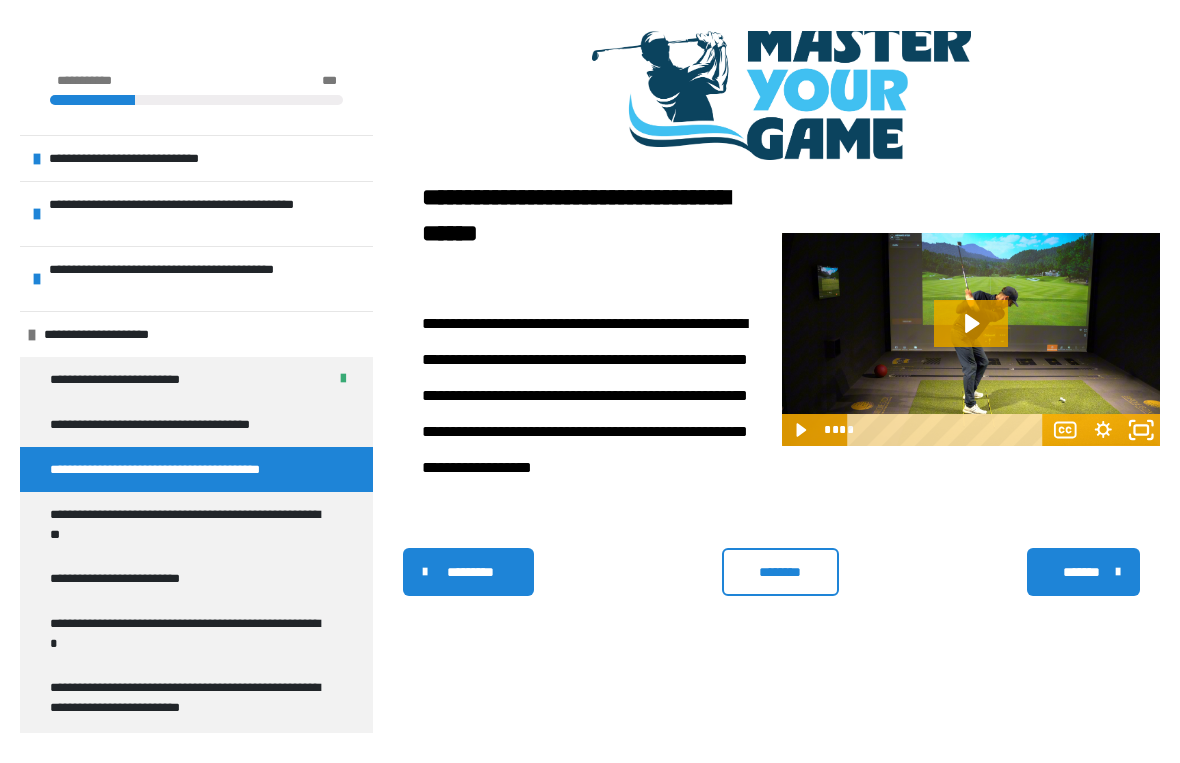 scroll, scrollTop: 24, scrollLeft: 0, axis: vertical 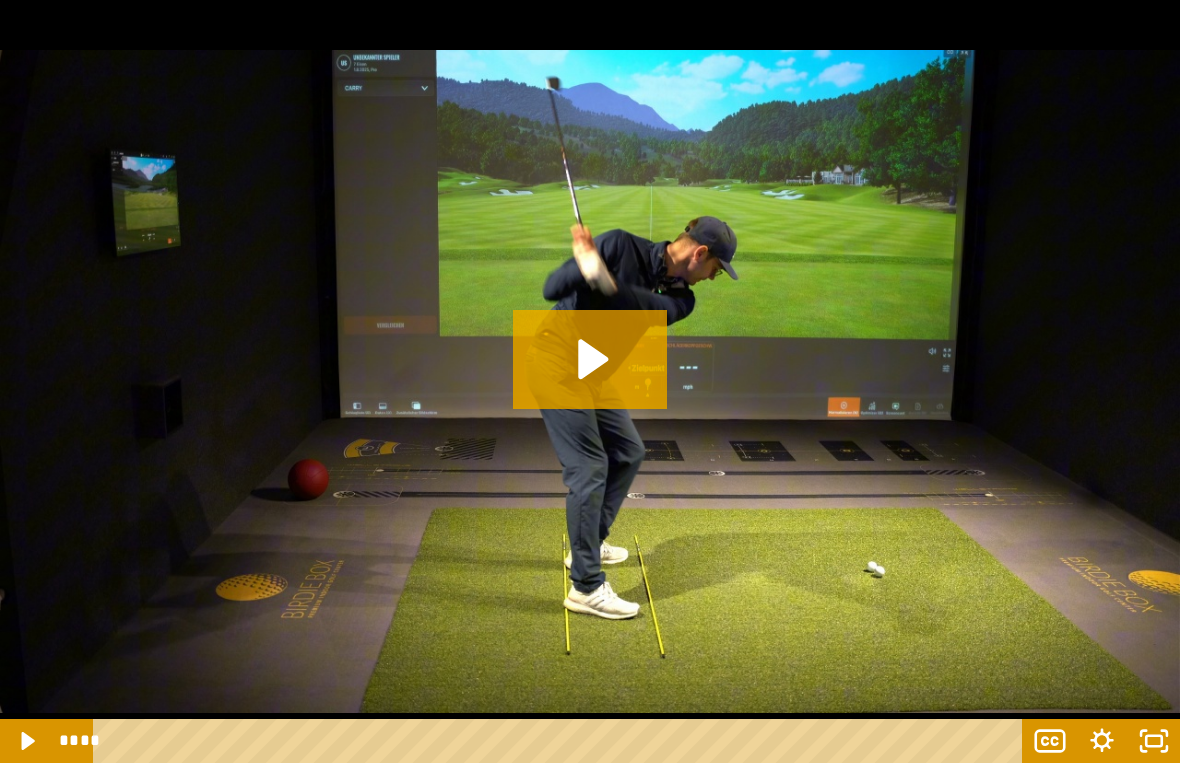 click 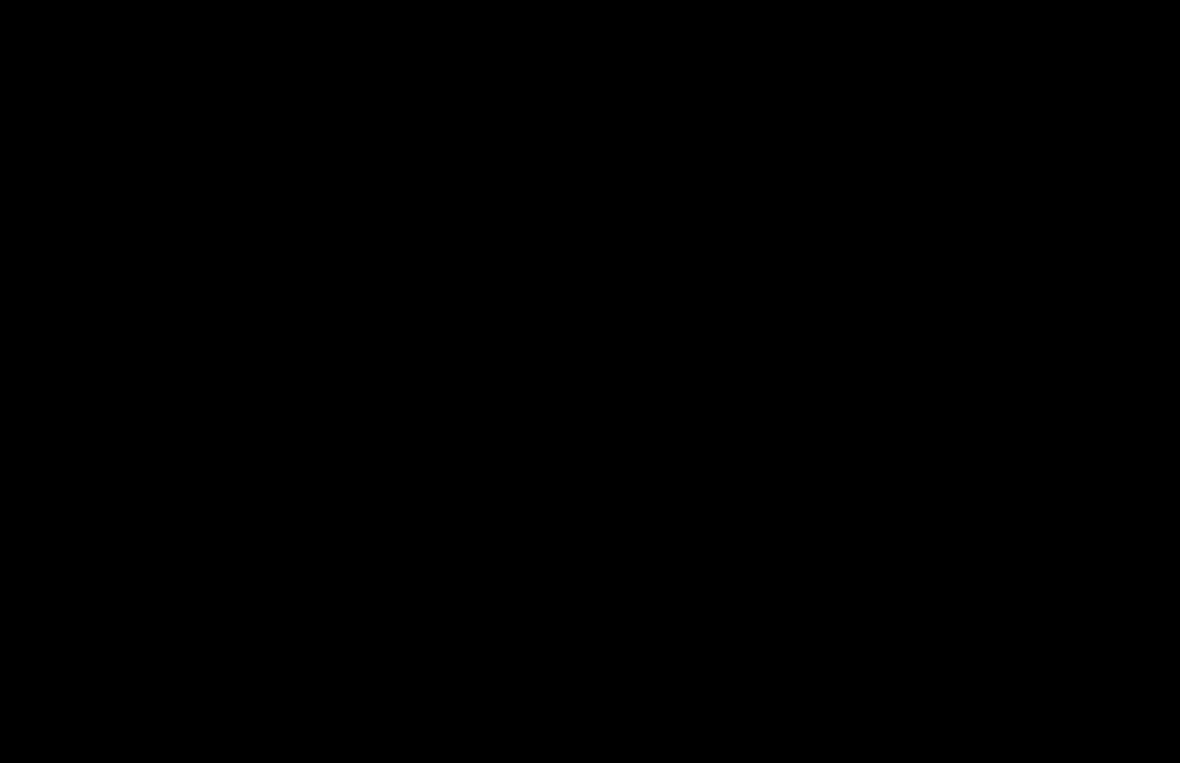 click at bounding box center [590, 381] 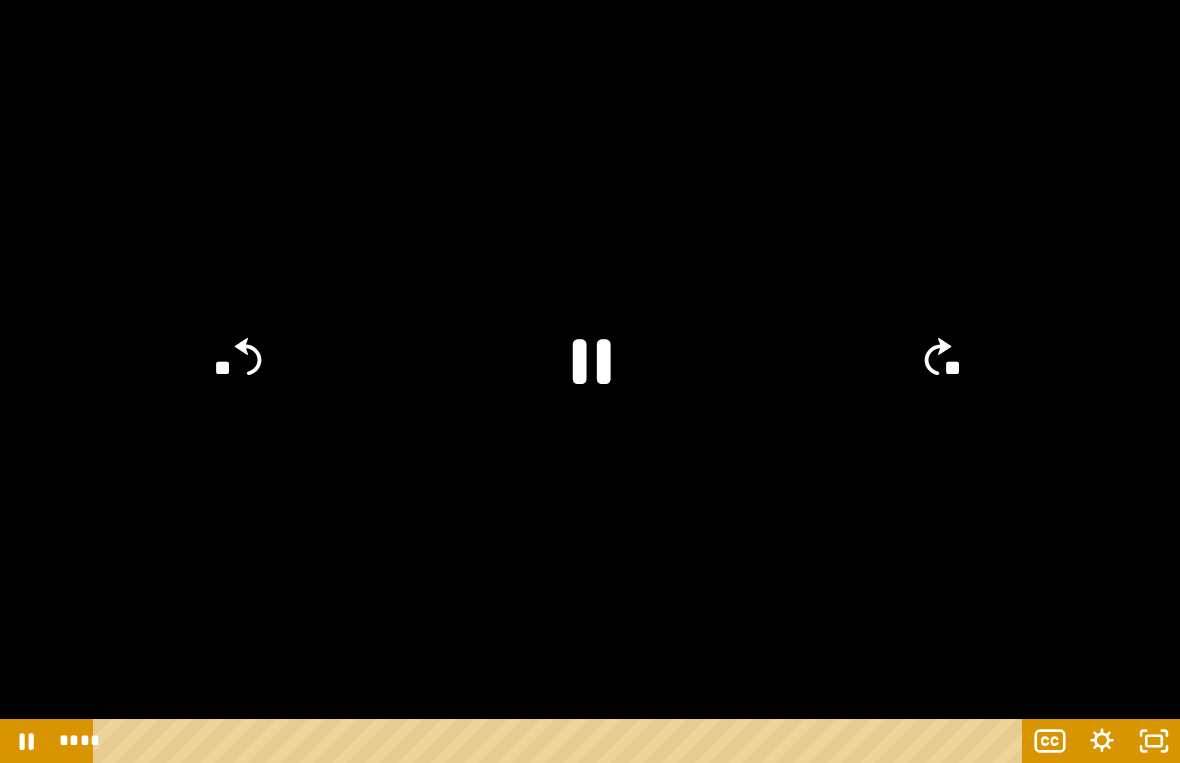 click at bounding box center [590, 381] 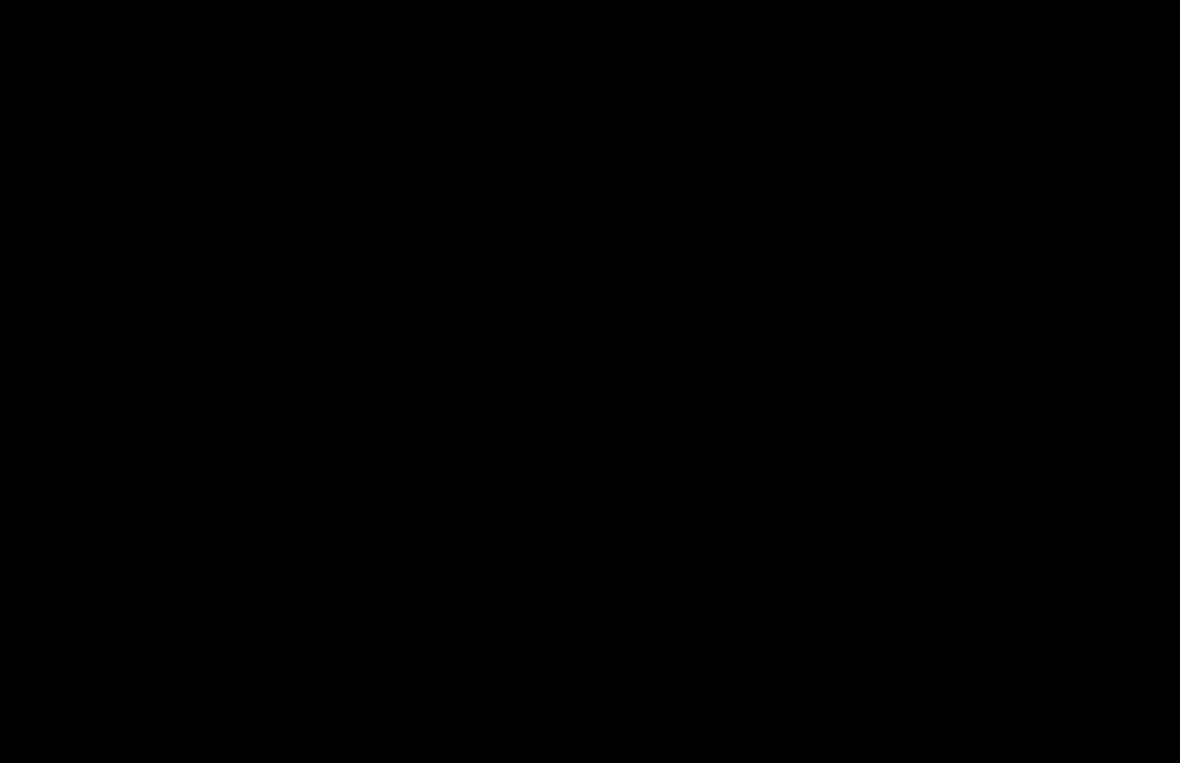 click at bounding box center [590, 381] 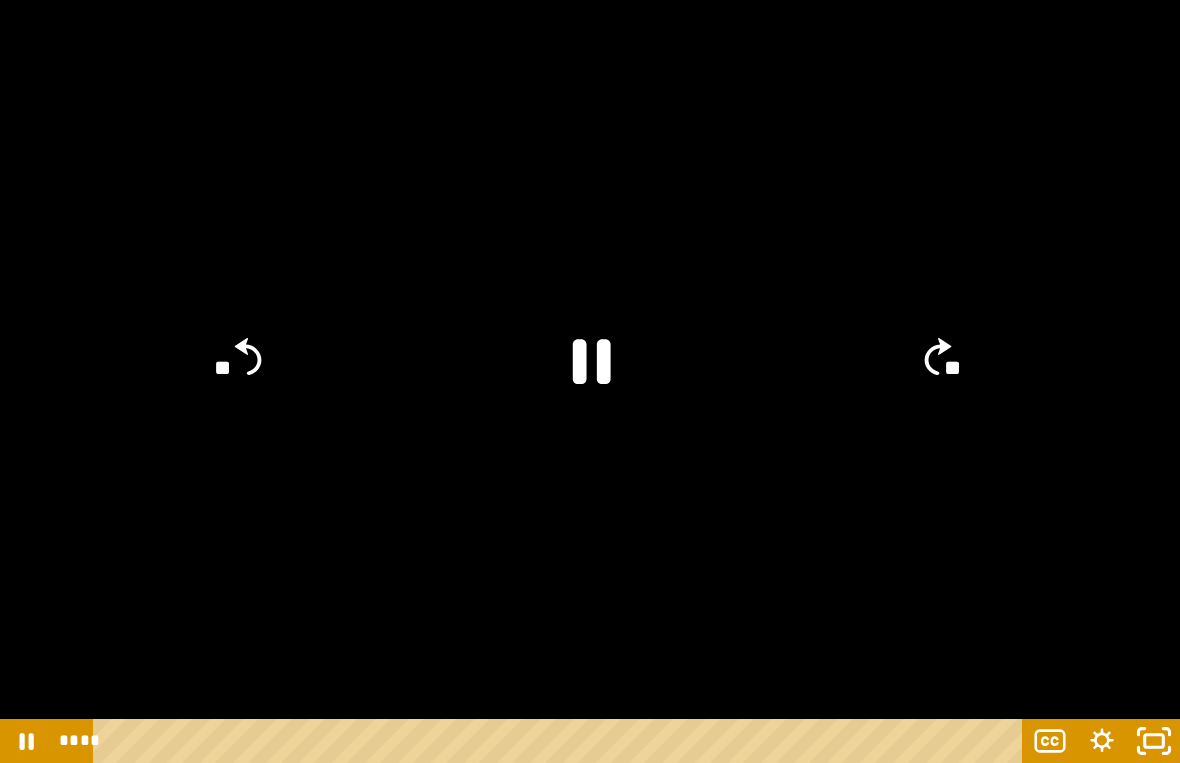 click 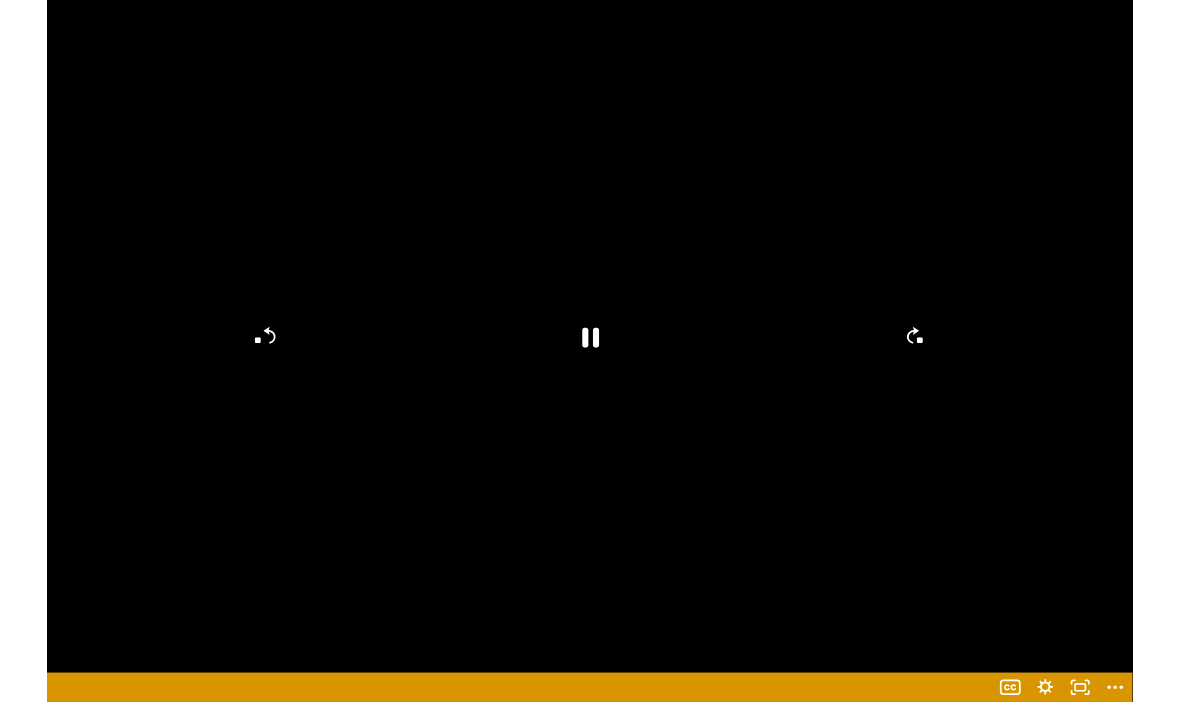 scroll, scrollTop: 393, scrollLeft: 0, axis: vertical 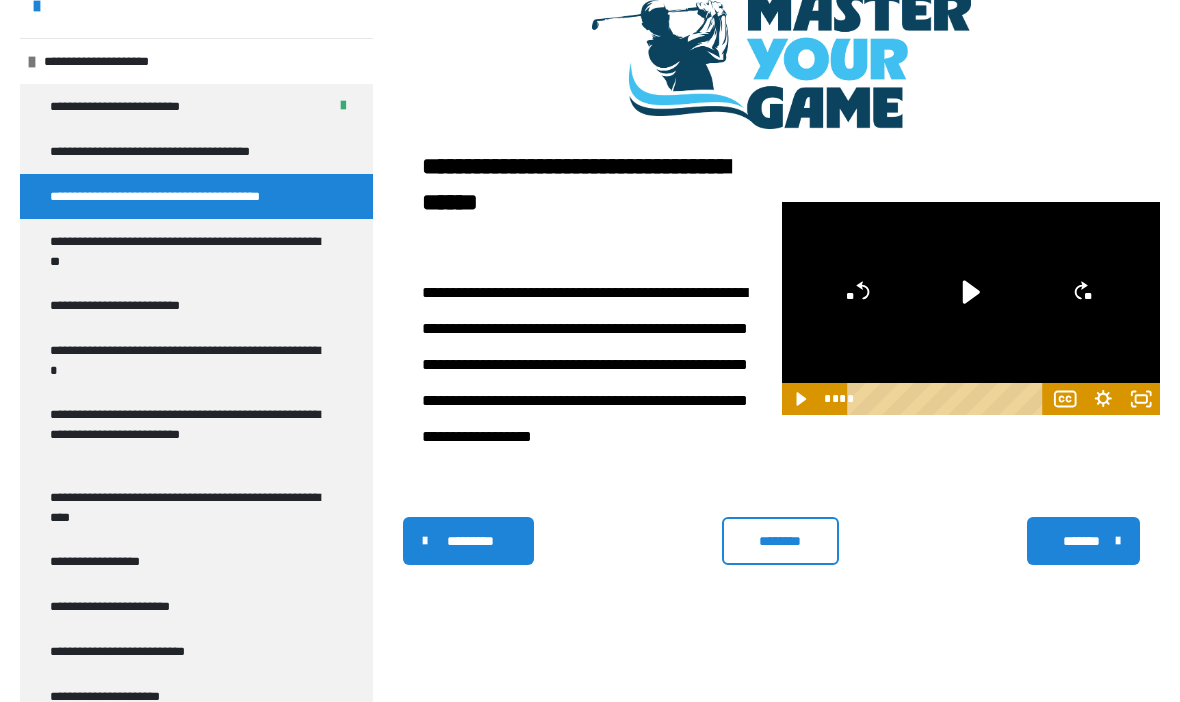 click 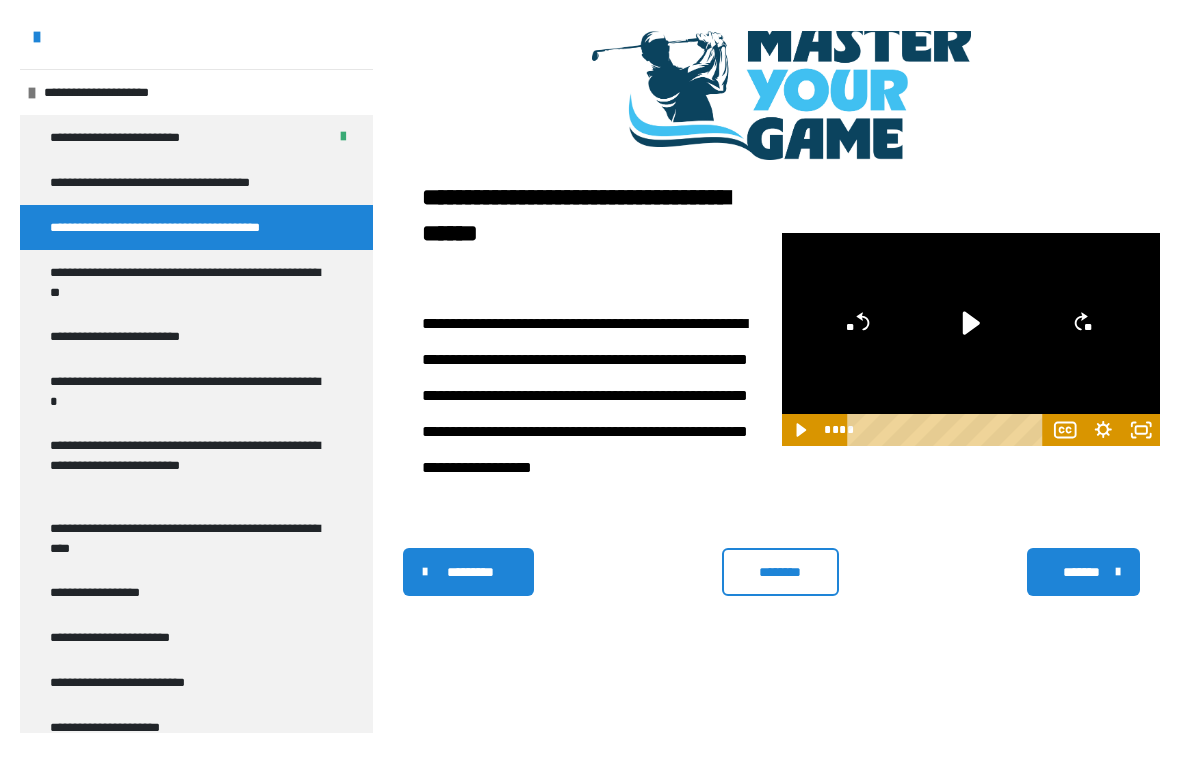 scroll, scrollTop: 24, scrollLeft: 0, axis: vertical 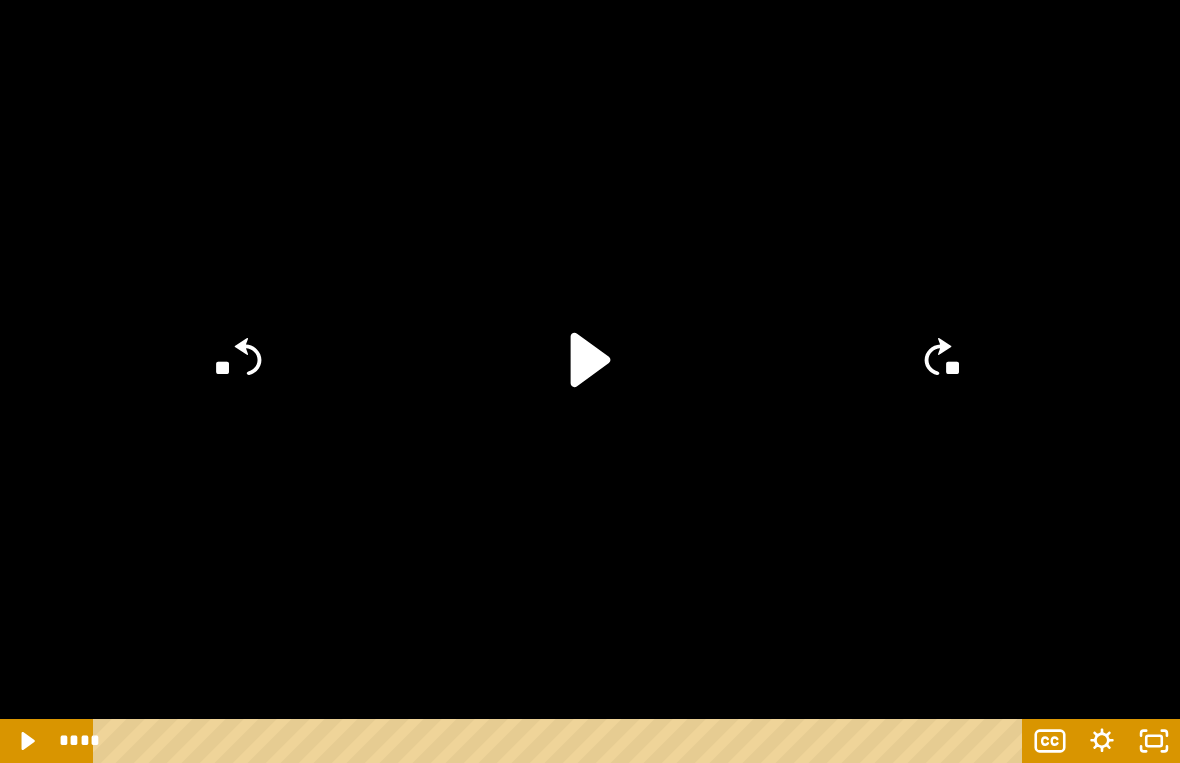 click 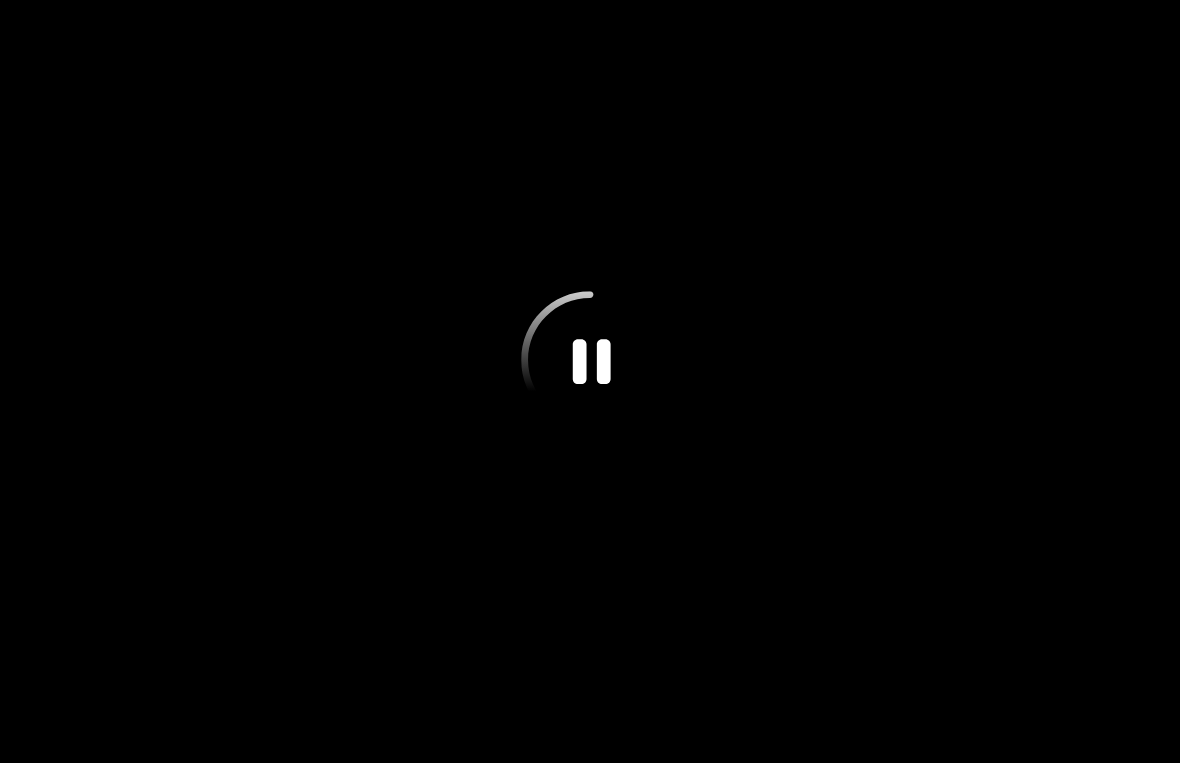 click at bounding box center [590, 381] 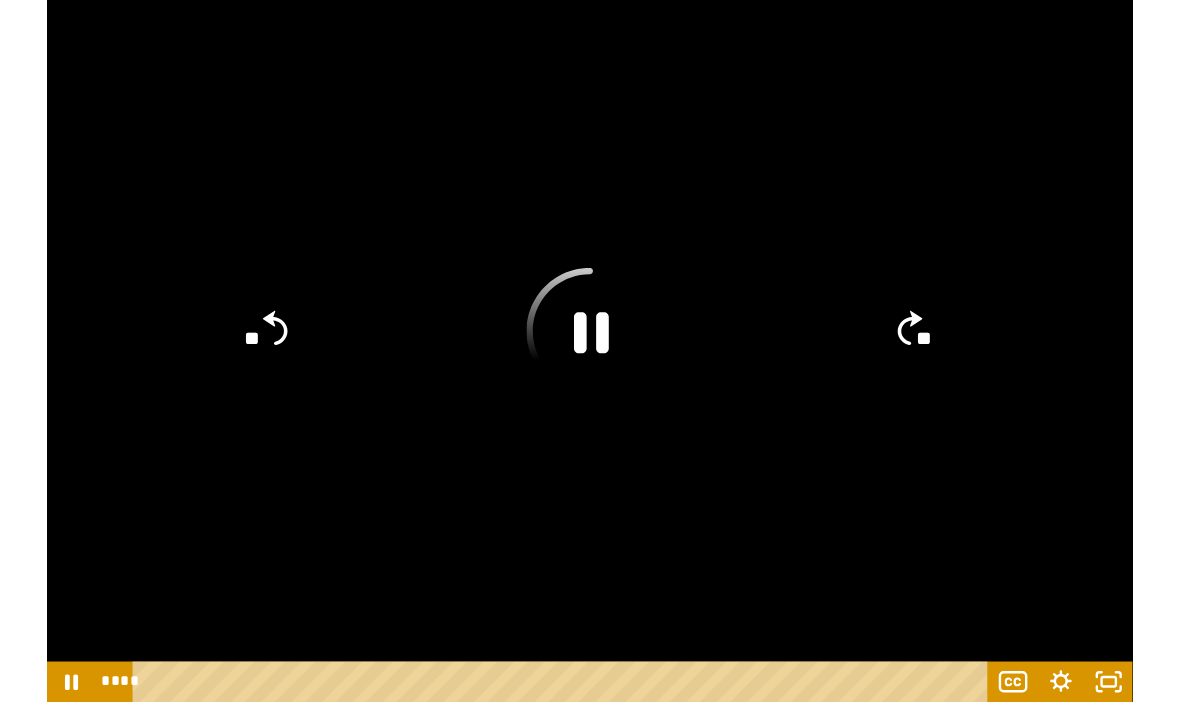 scroll, scrollTop: 393, scrollLeft: 0, axis: vertical 